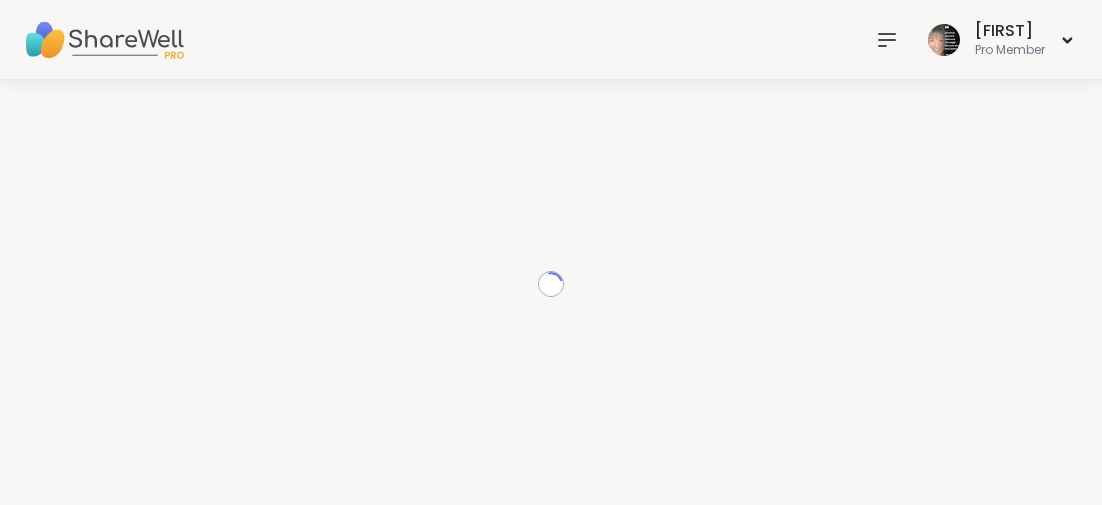 scroll, scrollTop: 0, scrollLeft: 0, axis: both 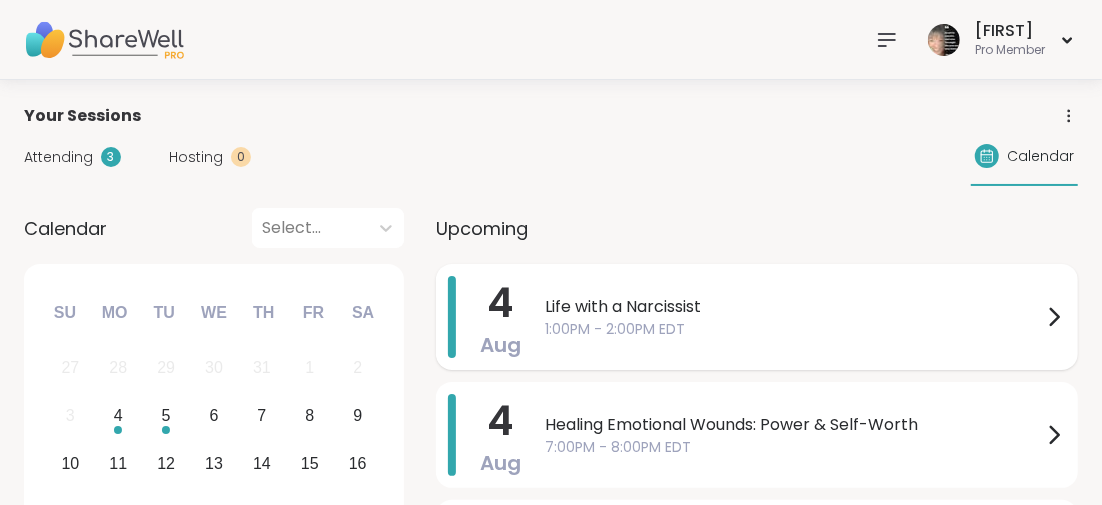 click on "Life with a Narcissist" at bounding box center [793, 307] 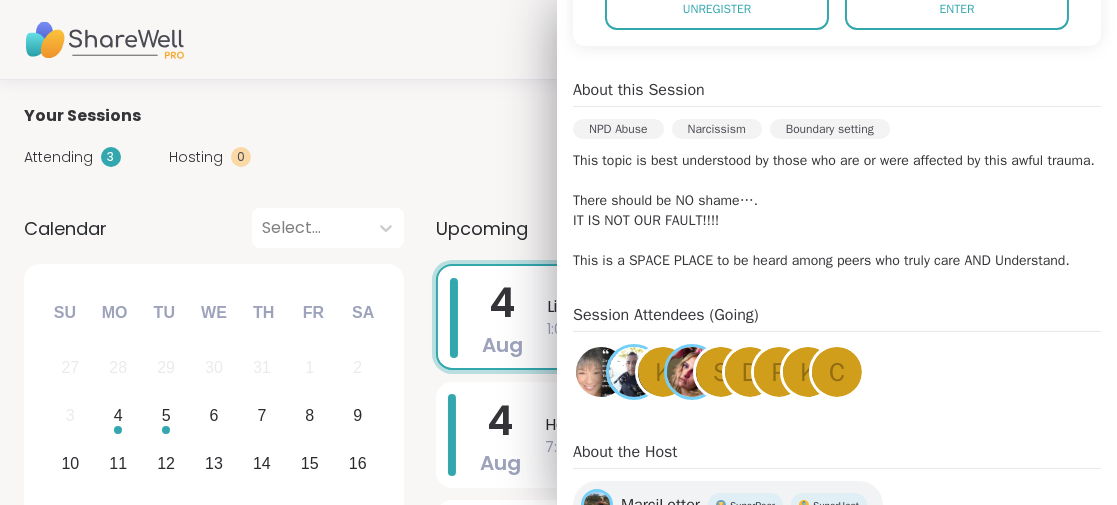 scroll, scrollTop: 200, scrollLeft: 0, axis: vertical 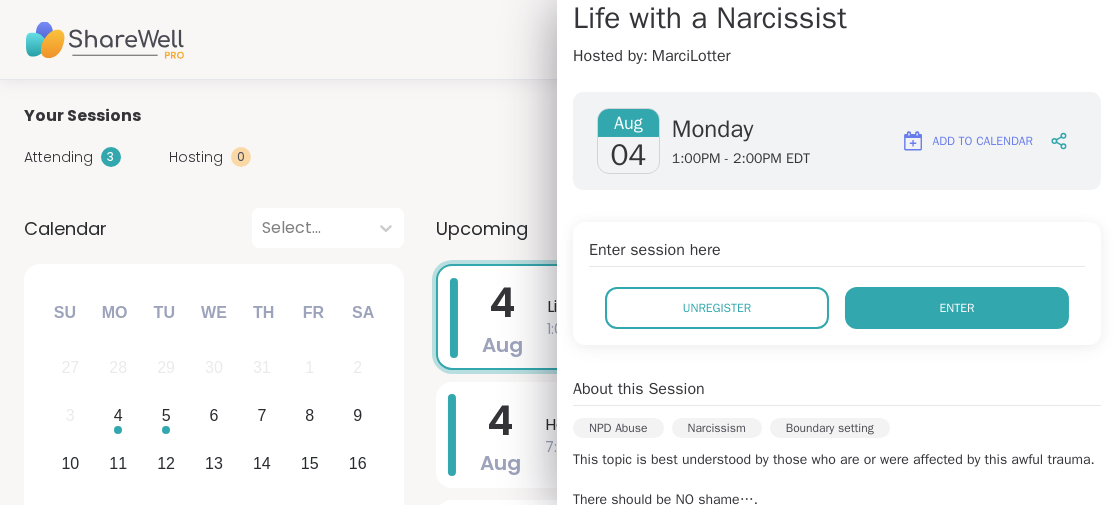 click on "Enter" at bounding box center (957, 308) 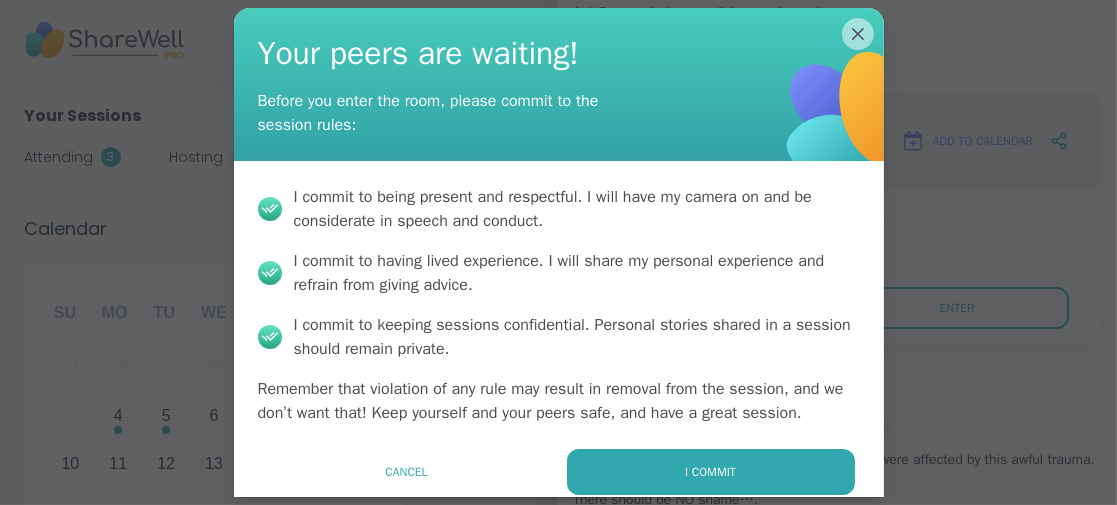 click on "I commit" at bounding box center [711, 472] 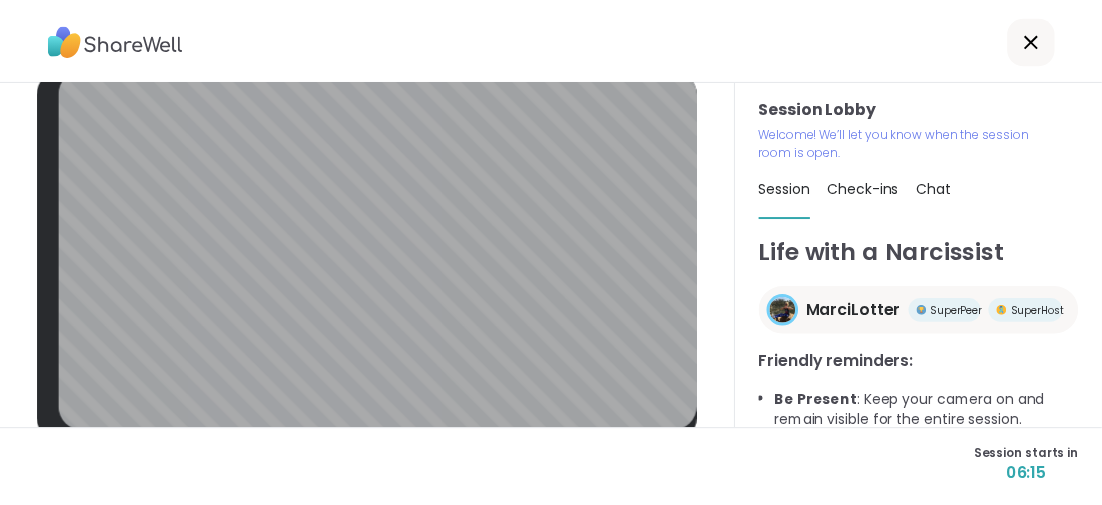 scroll, scrollTop: 0, scrollLeft: 0, axis: both 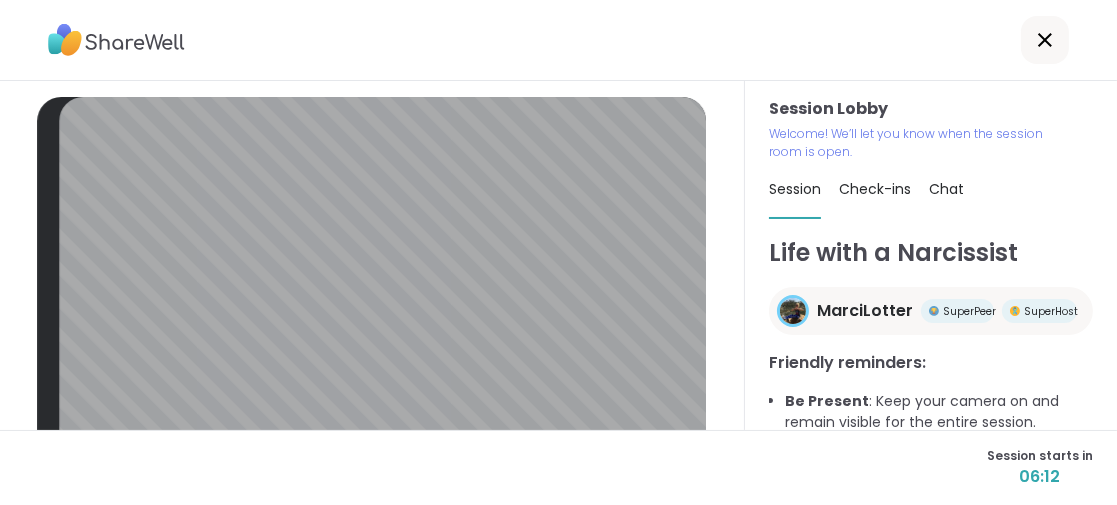 click 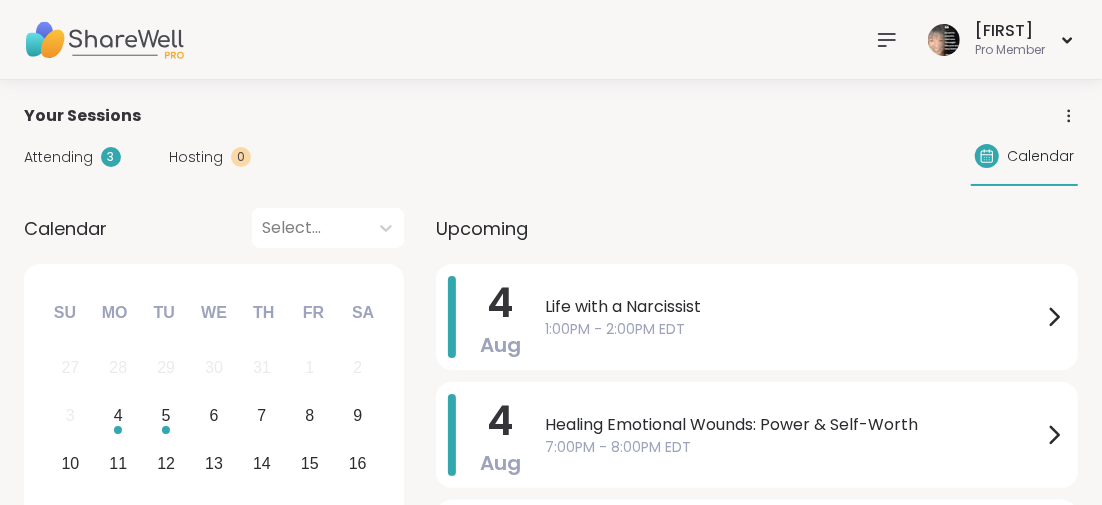 click 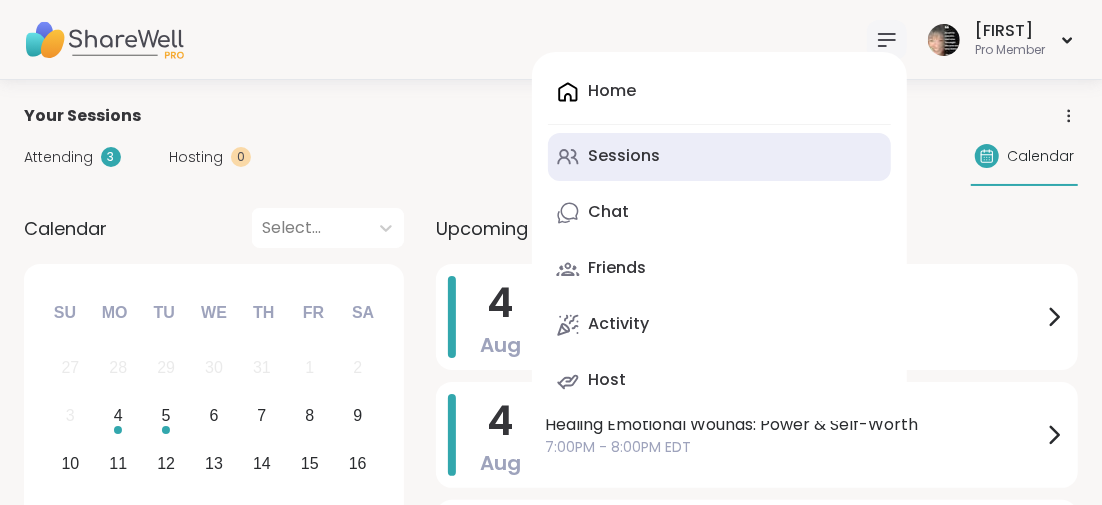 click on "Sessions" at bounding box center [624, 156] 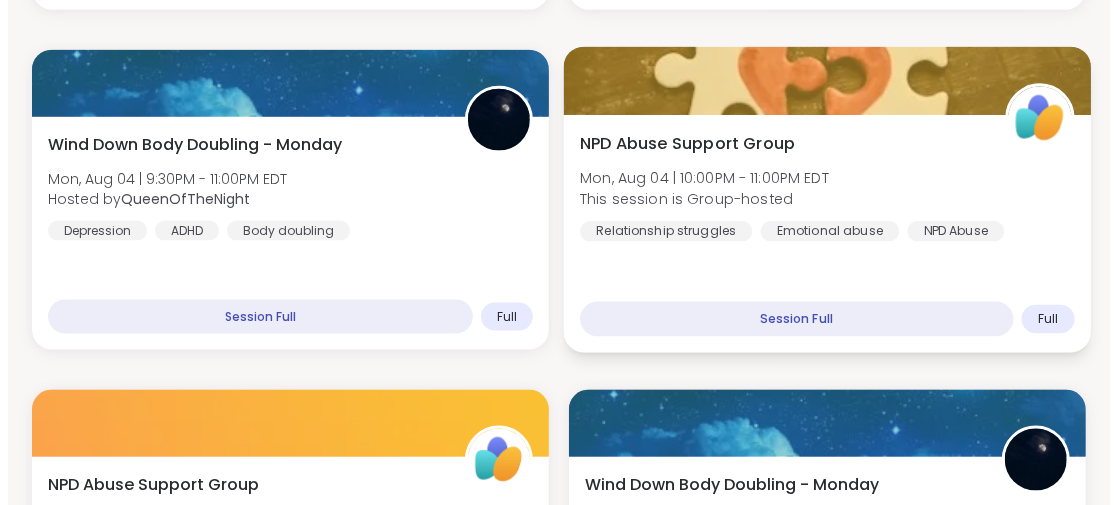 scroll, scrollTop: 5000, scrollLeft: 0, axis: vertical 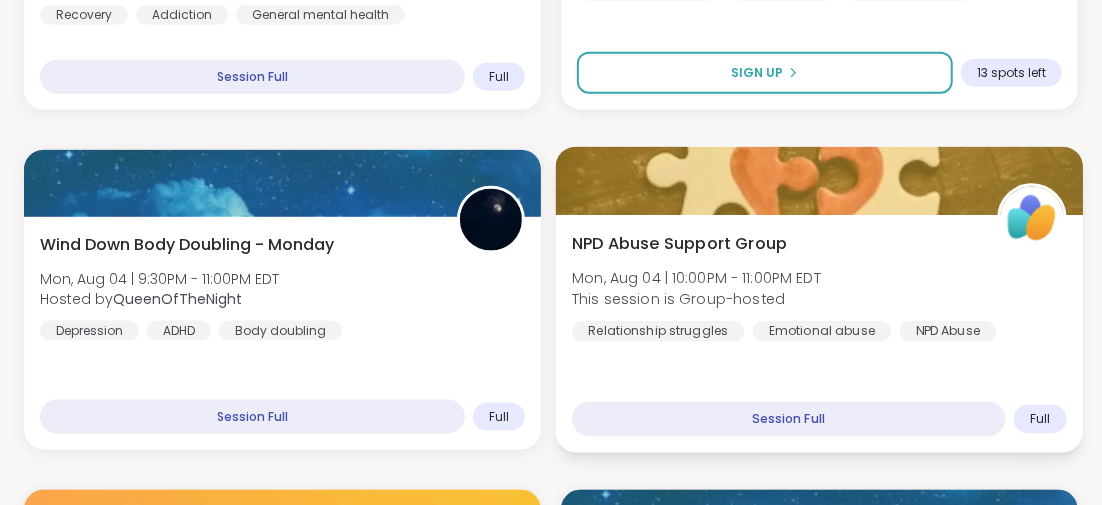 click on "NPD Abuse Support Group" at bounding box center [679, 243] 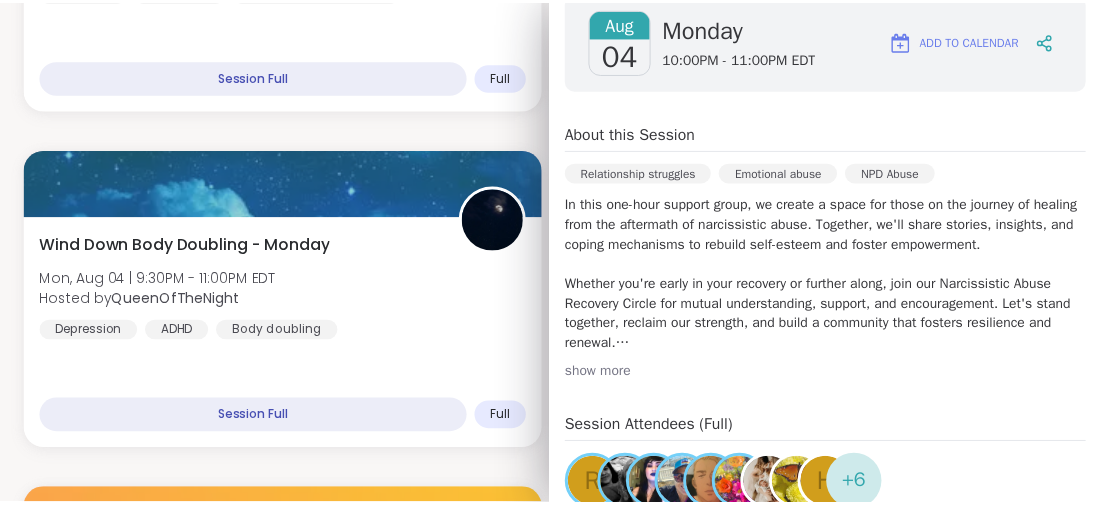 scroll, scrollTop: 400, scrollLeft: 0, axis: vertical 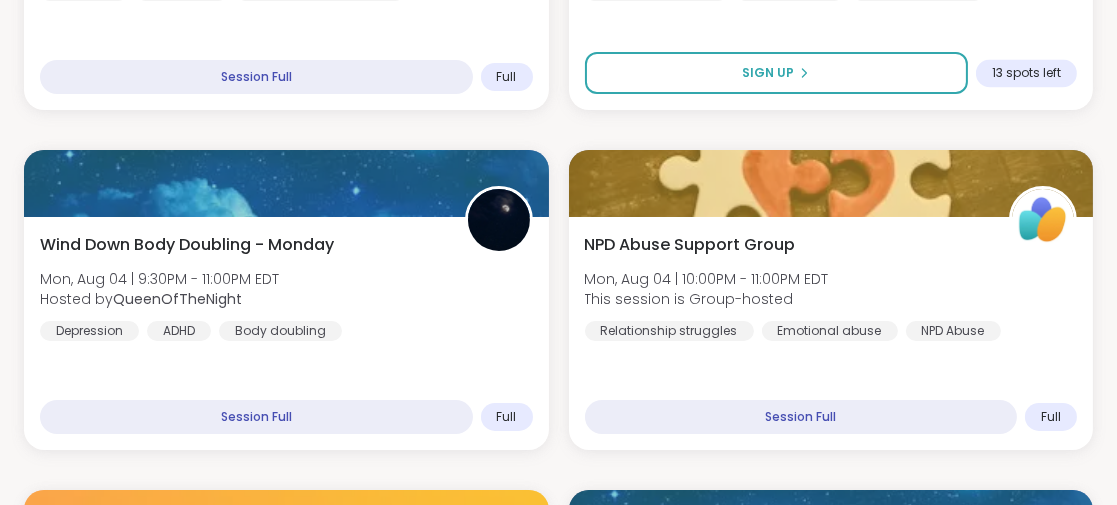 click on "New Host! 🎉 The Parent pod Mon, Aug 04 | 12:00PM - 1:00PM EDT Hosted by  Lisa318 Parenting challenges Anxiety Healthy love SESSION LIVE Good Morning Body Doubling For Productivity Mon, Aug 04 | 12:00PM - 1:00PM EDT Hosted by  Adrienne_QueenOfTheDawn Body doubling Good company Goal-setting SESSION LIVE Life with a Narcissist Mon, Aug 04 | 1:00PM - 2:00PM EDT Hosted by  MarciLotter NPD Abuse Narcissism Boundary setting 5 minutes away! Going Endometriosis, PCOS, PMDD Support & Empowerment Mon, Aug 04 | 1:00PM - 2:00PM EDT Hosted by  DrSarahCummins General mental health Self-care Chronic Illness Sign Up 5 spots left Monday Meditation Practice Circle Mon, Aug 04 | 1:00PM - 1:45PM EDT Hosted by  Nicholas Anxiety Breathwork Meditation Sign Up 5 spots left Monday Body Doublers and Chillers! Mon, Aug 04 | 1:00PM - 2:00PM EDT Hosted by  AmberWolffWizard Good company Self-care Body doubling Sign Up 5 spots left Afternoon Walking Club! Mon, Aug 04 | 2:00PM - 2:30PM EDT Hosted by  Dom_F Self-care Self-love Sign Up J" at bounding box center [558, -1570] 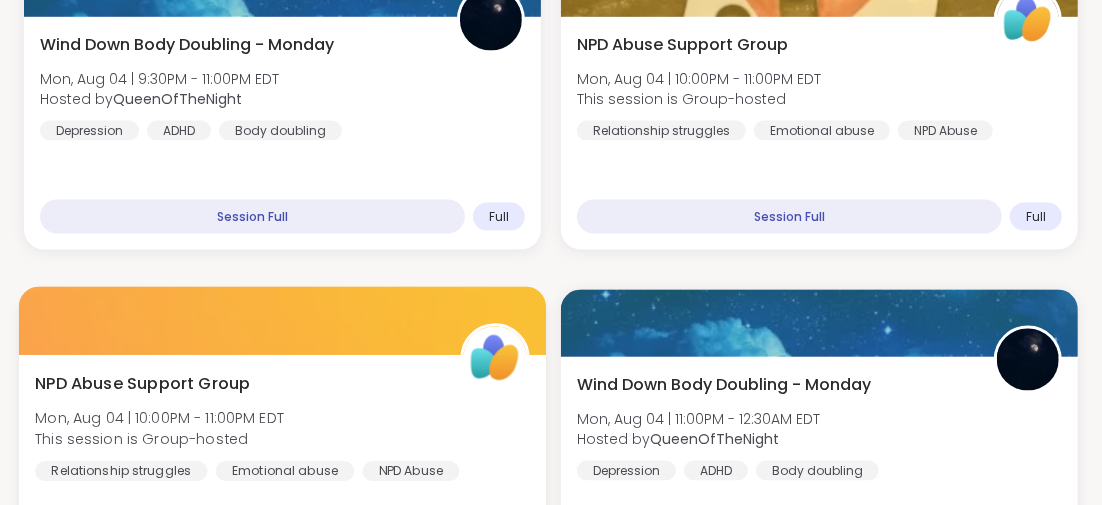 scroll, scrollTop: 5299, scrollLeft: 0, axis: vertical 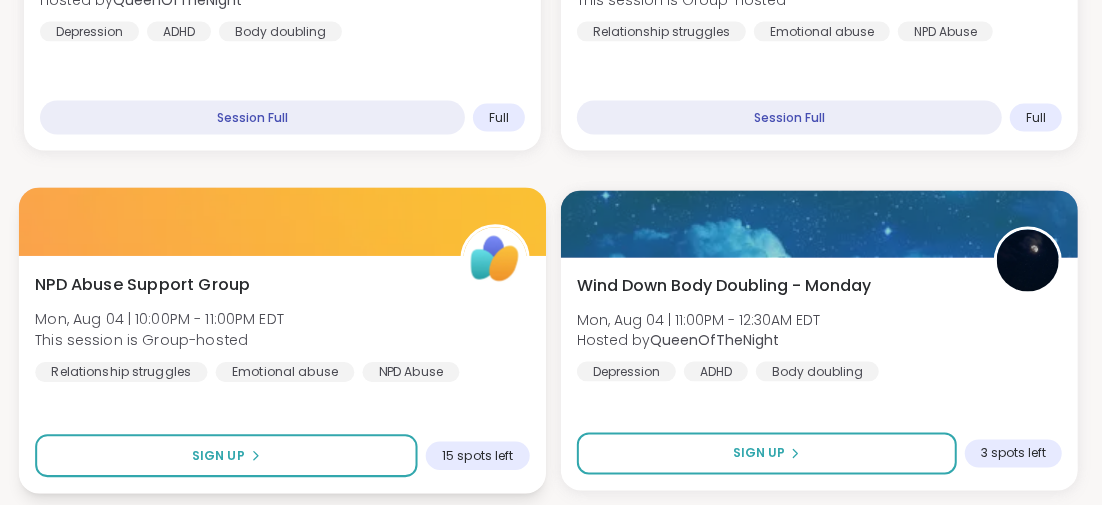 click on "NPD Abuse Support Group" at bounding box center (142, 284) 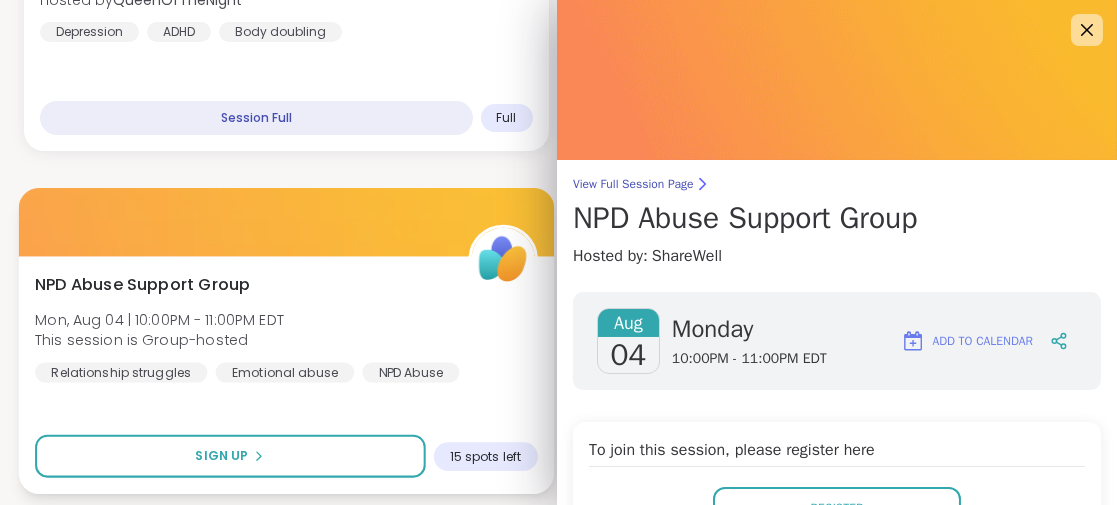 click on "NPD Abuse Support Group" at bounding box center [142, 284] 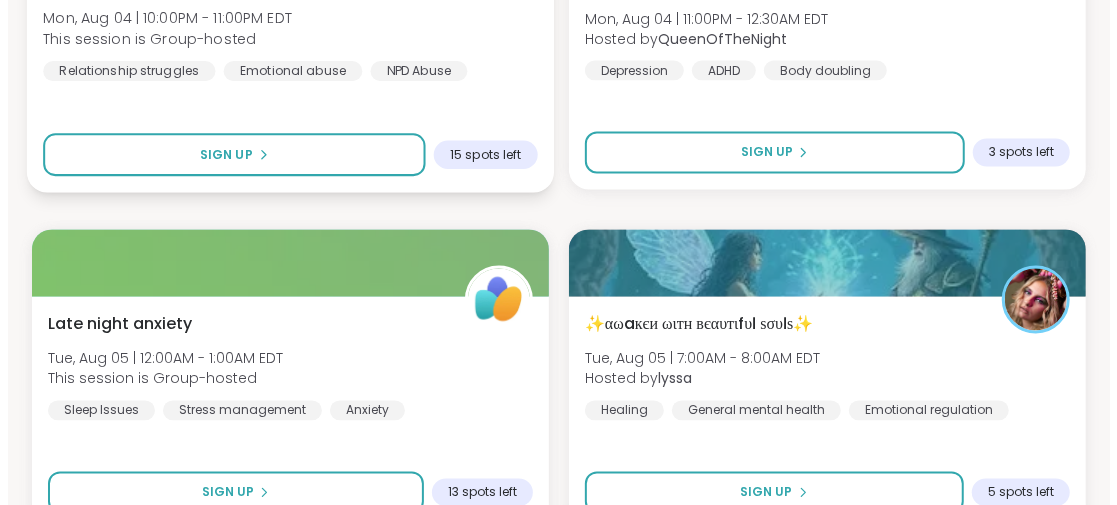 scroll, scrollTop: 5500, scrollLeft: 0, axis: vertical 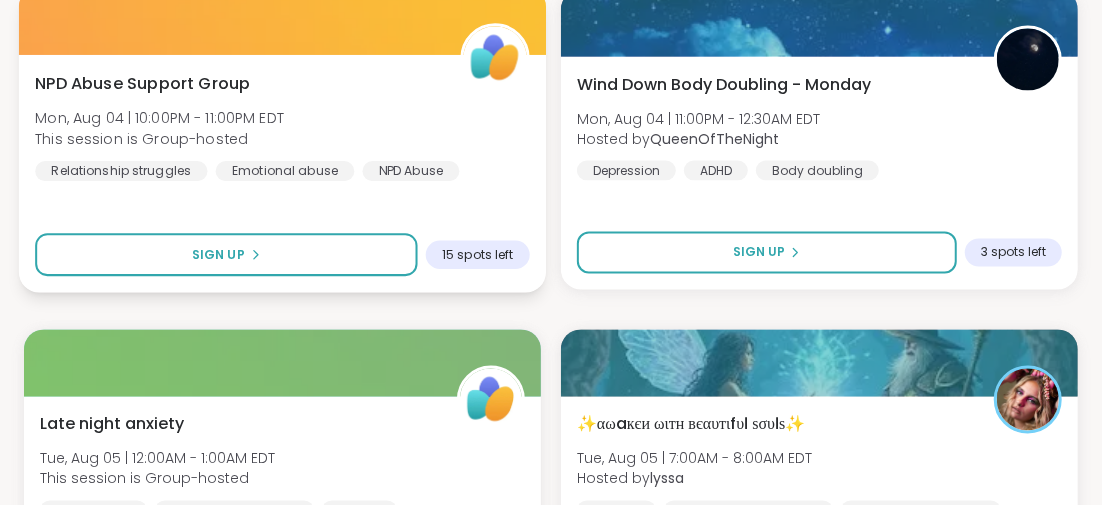 click on "NPD Abuse Support Group" at bounding box center (142, 83) 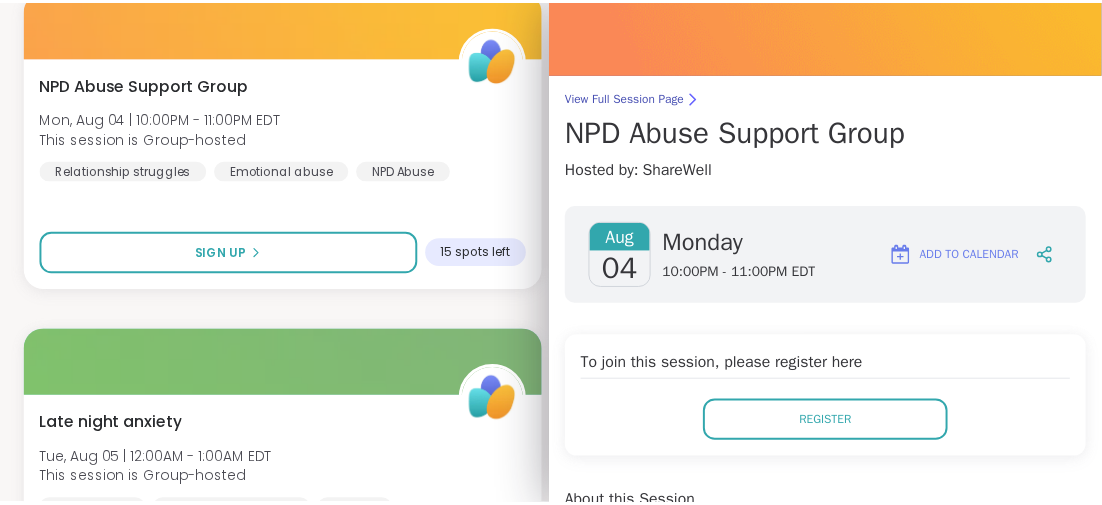 scroll, scrollTop: 0, scrollLeft: 0, axis: both 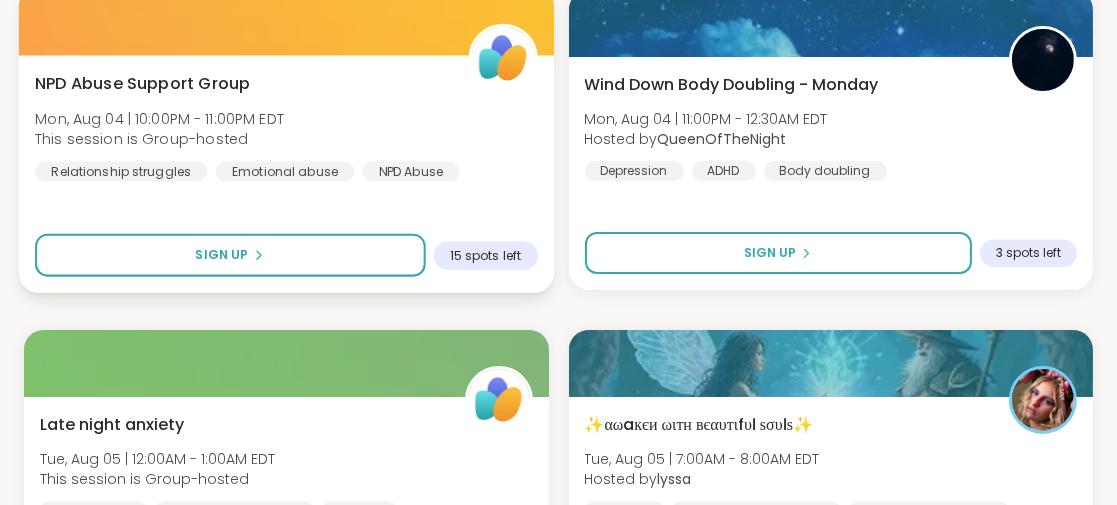 click on "NPD Abuse Support Group Mon, Aug 04 | 10:00PM - 11:00PM EDT This session is Group-hosted Relationship struggles Emotional abuse NPD Abuse" at bounding box center [286, 126] 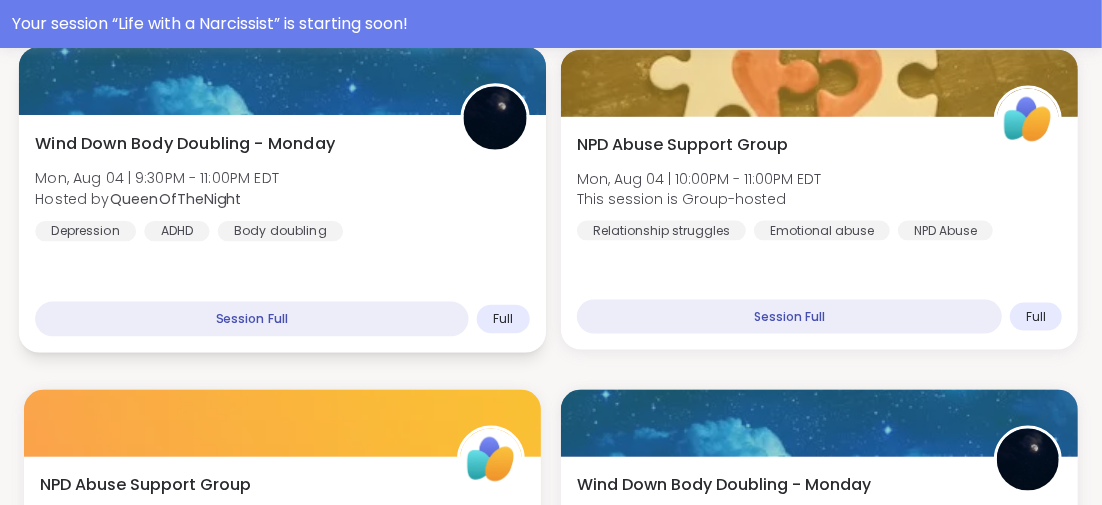 scroll, scrollTop: 5048, scrollLeft: 0, axis: vertical 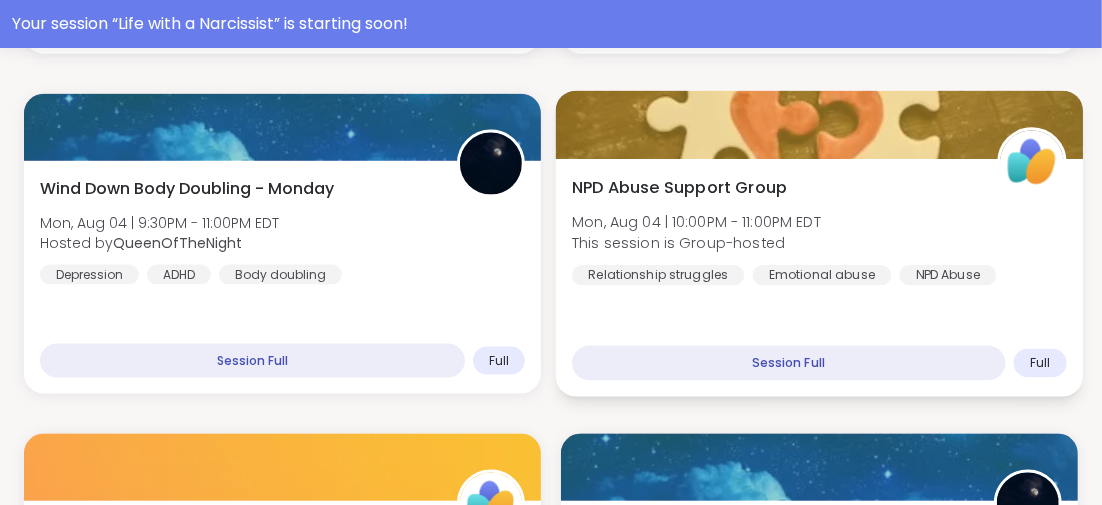 click on "NPD Abuse Support Group" at bounding box center (679, 187) 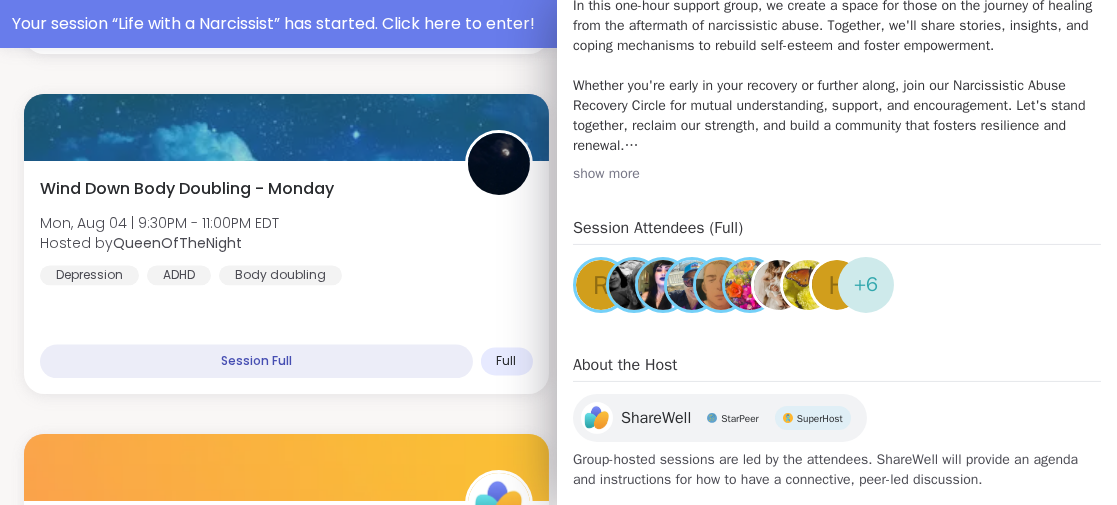 scroll, scrollTop: 531, scrollLeft: 0, axis: vertical 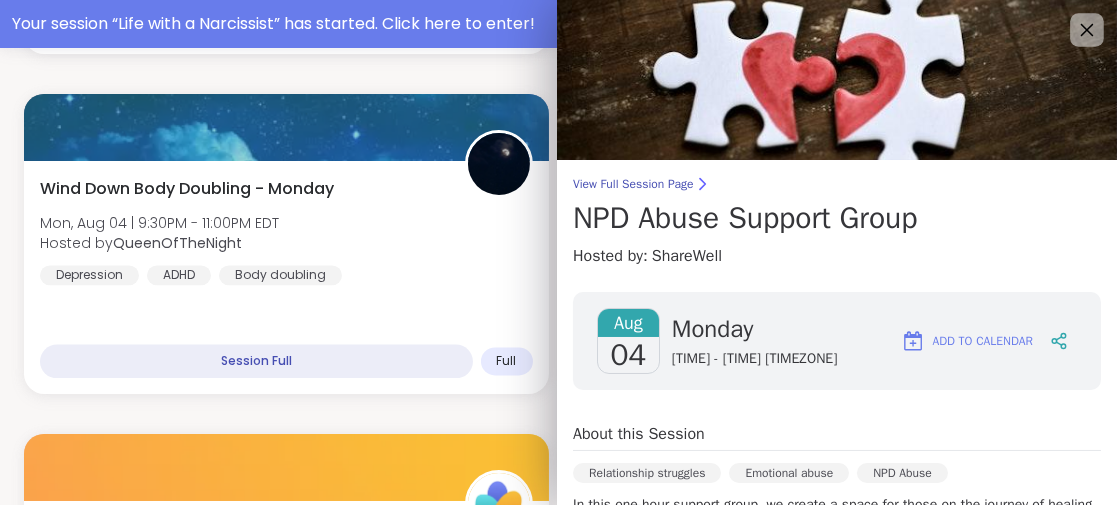 click 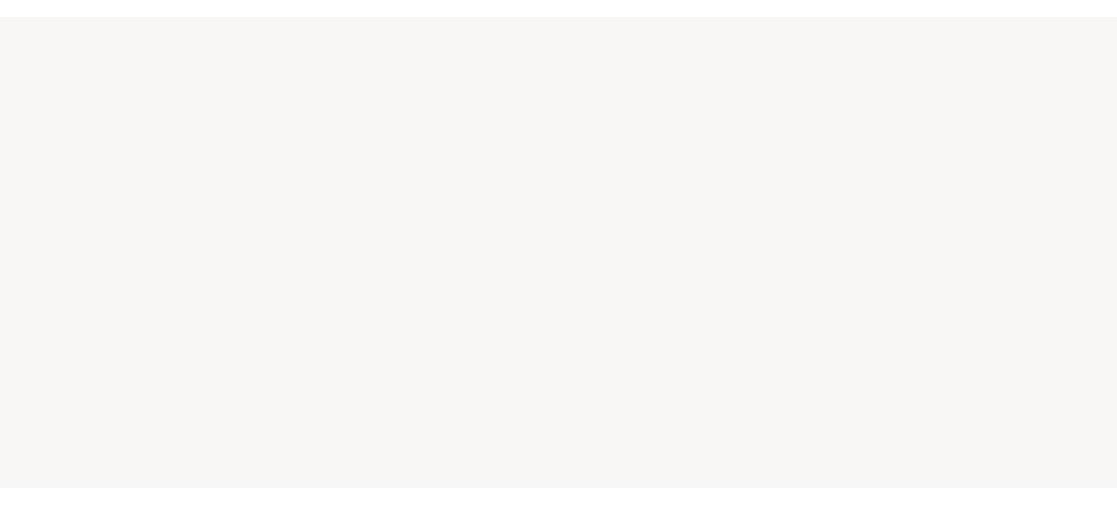 scroll, scrollTop: 0, scrollLeft: 0, axis: both 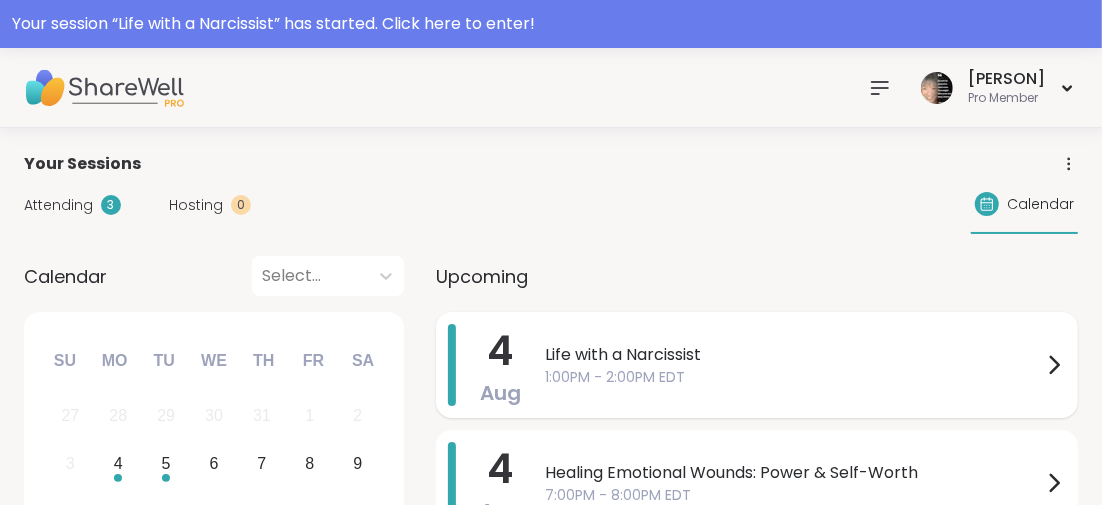 click on "Life with a Narcissist" at bounding box center (793, 355) 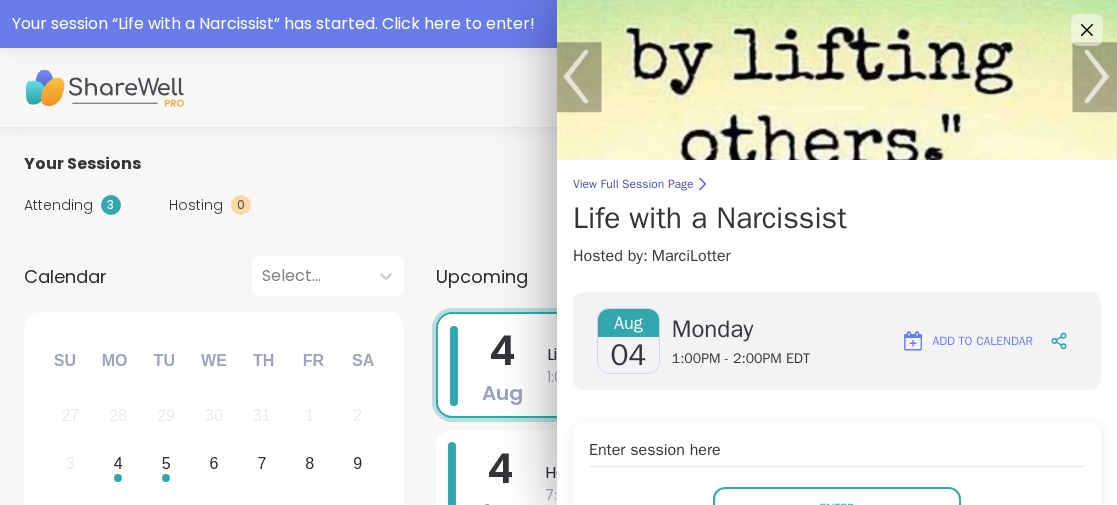 scroll, scrollTop: 99, scrollLeft: 0, axis: vertical 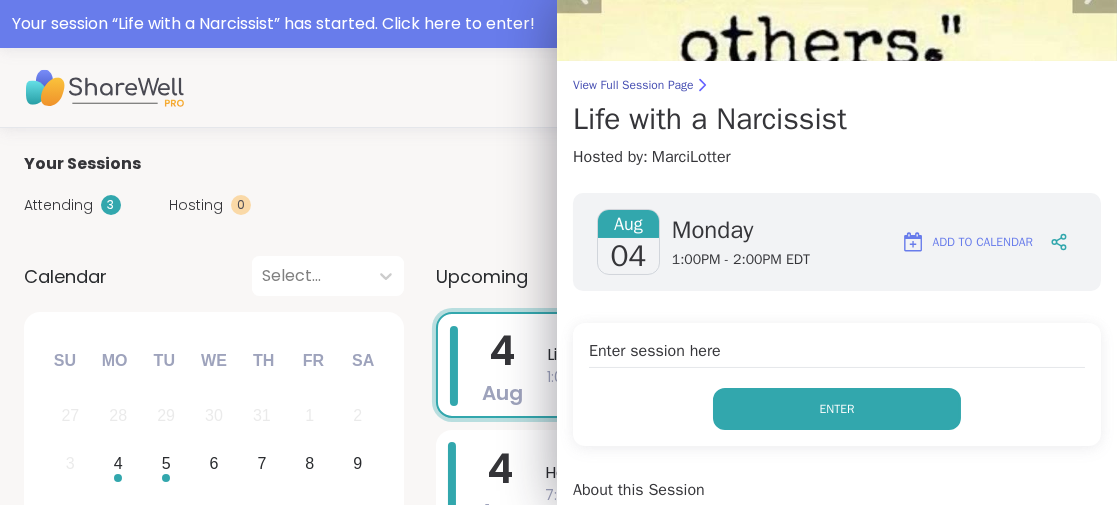 click on "Enter" at bounding box center [837, 409] 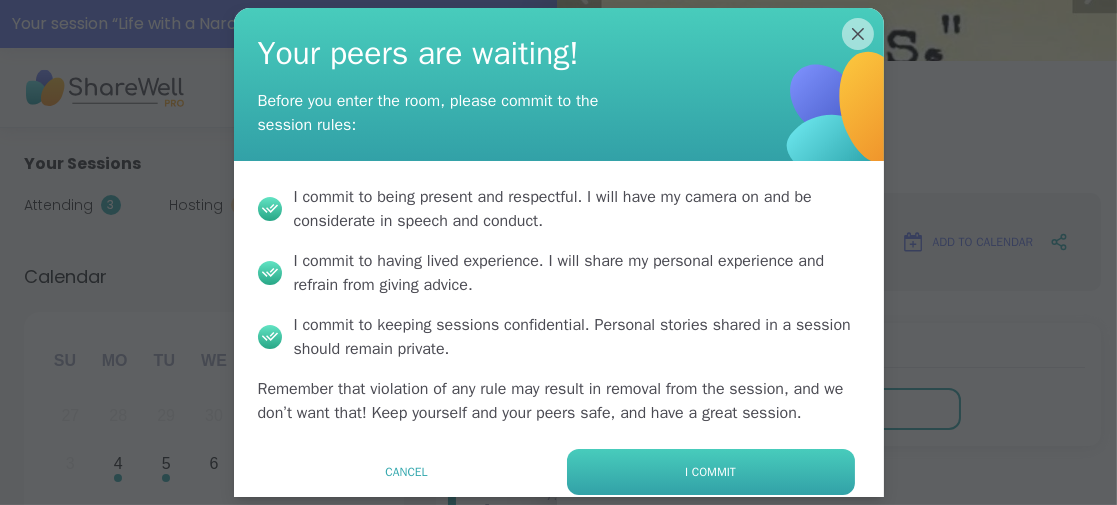 click on "I commit" at bounding box center (710, 472) 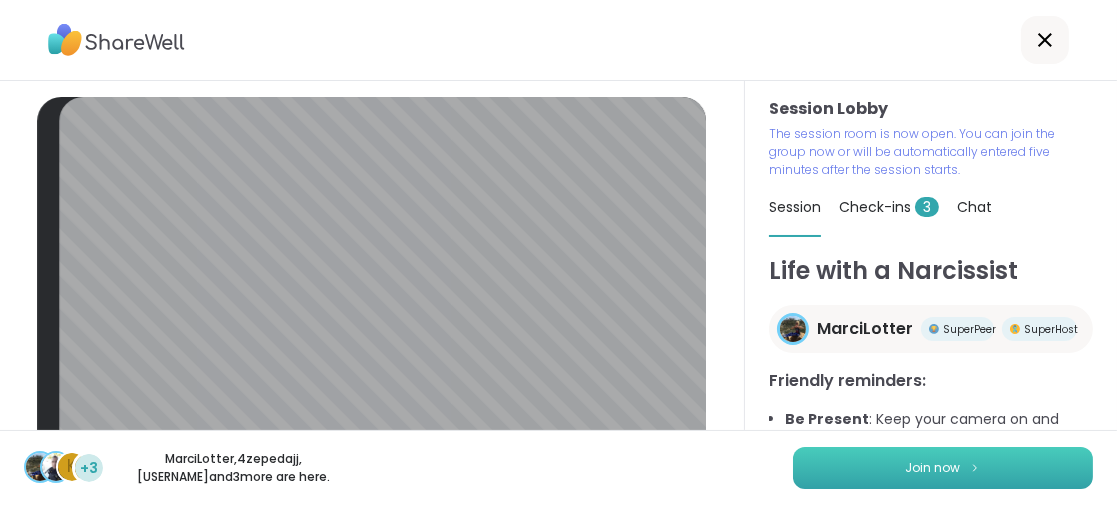 click on "Join now" at bounding box center (943, 468) 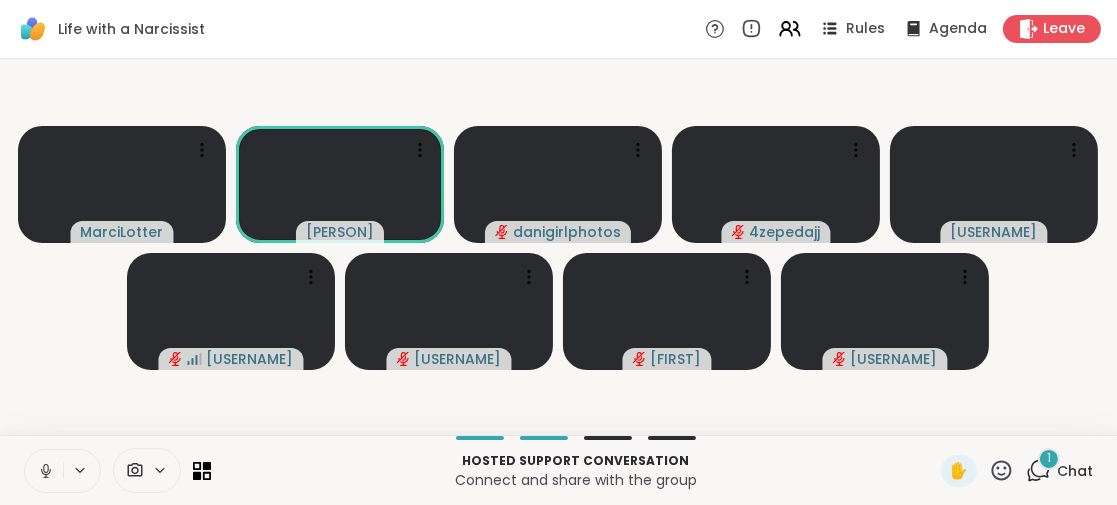 click 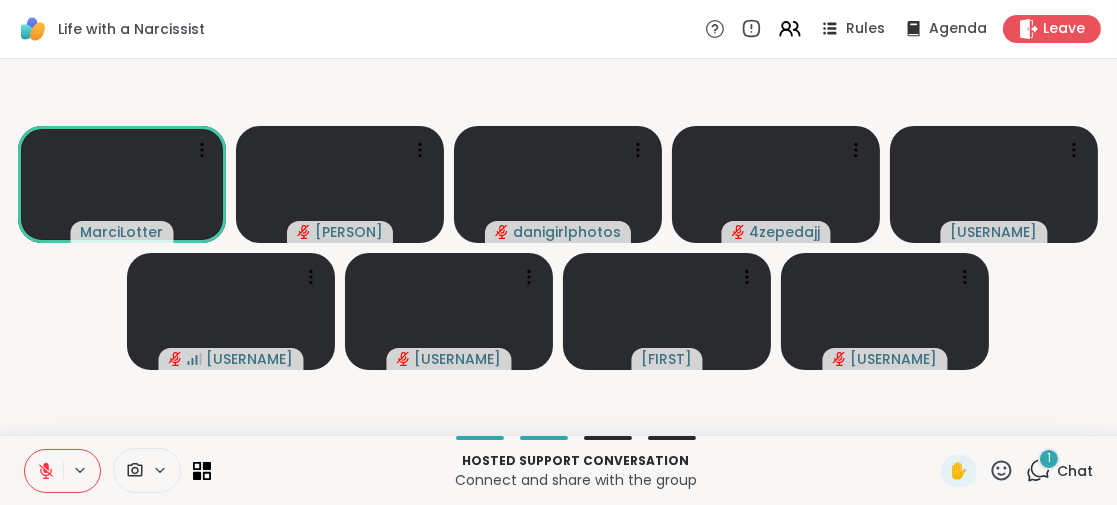 click on "1" at bounding box center [1049, 458] 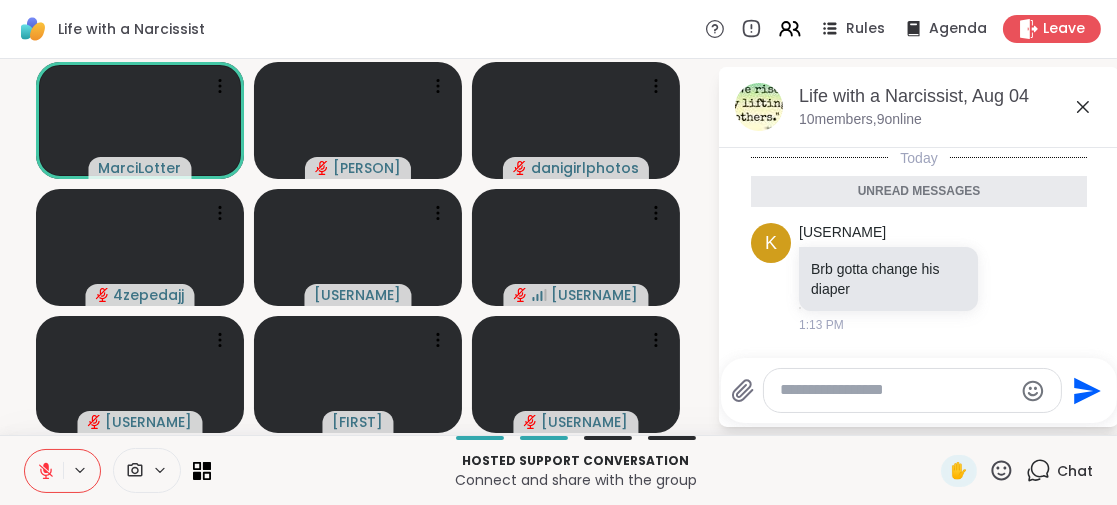 click 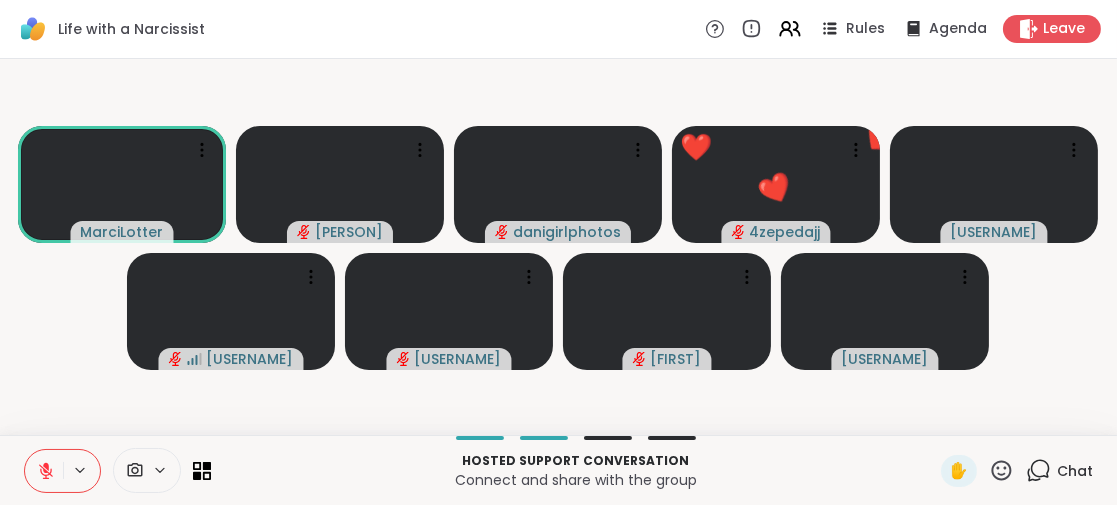 click 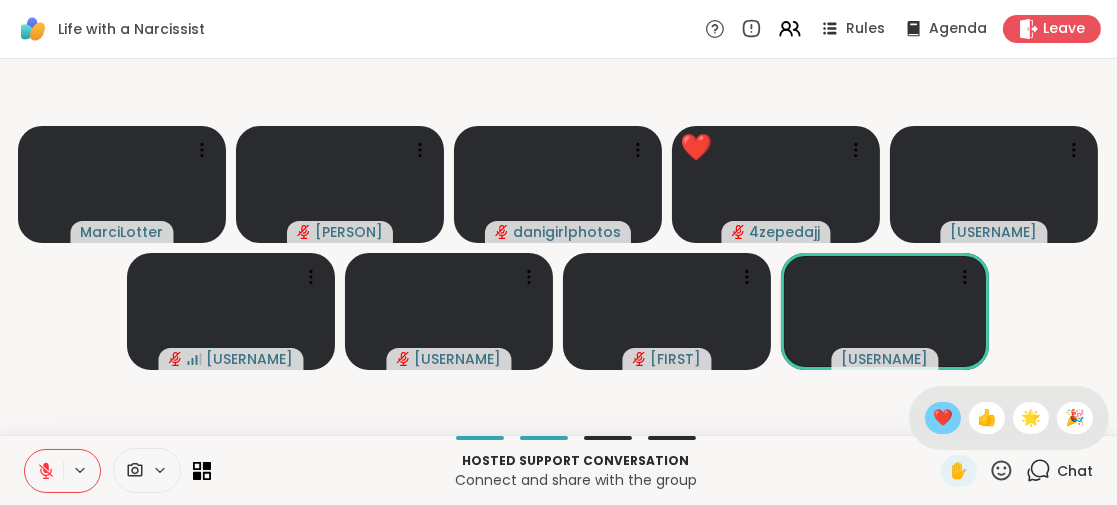 click on "❤️" at bounding box center [943, 418] 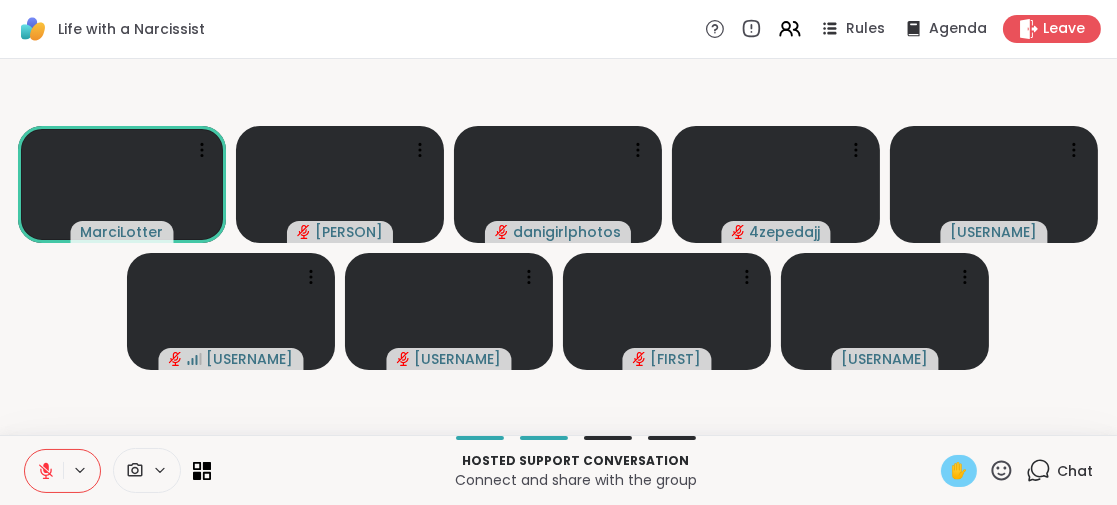 click on "✋" at bounding box center (959, 471) 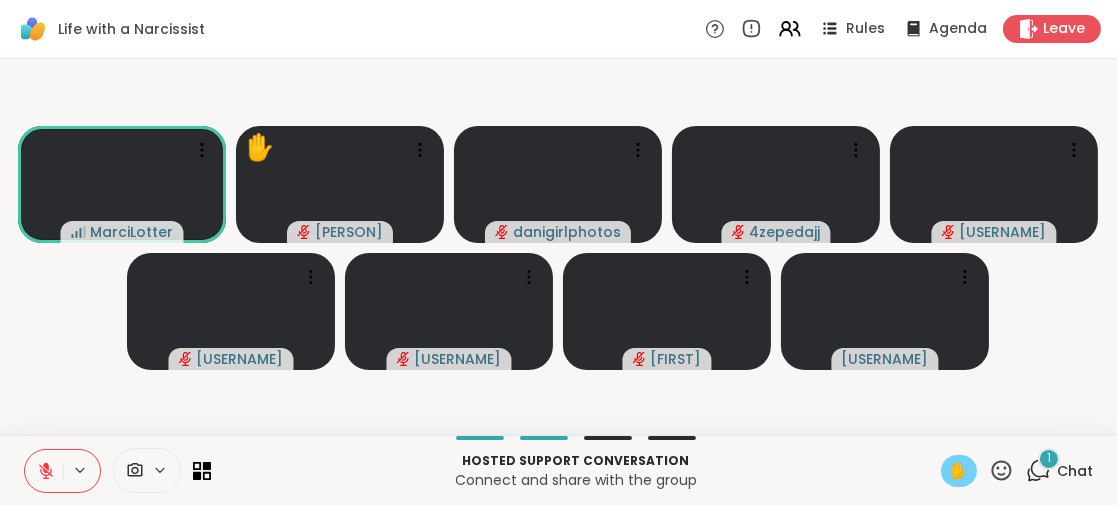 click on "✋" at bounding box center [959, 471] 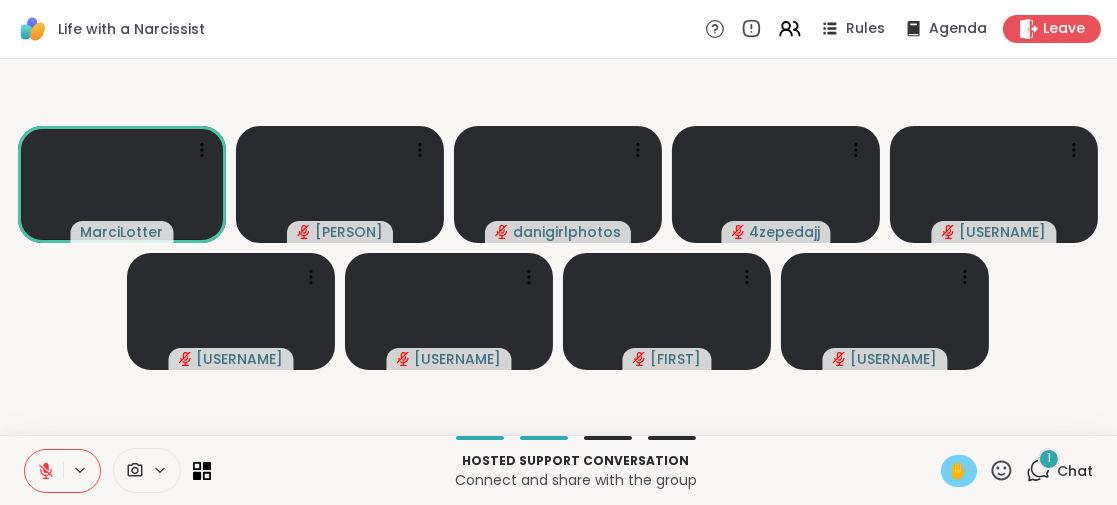 click on "✋" at bounding box center [959, 471] 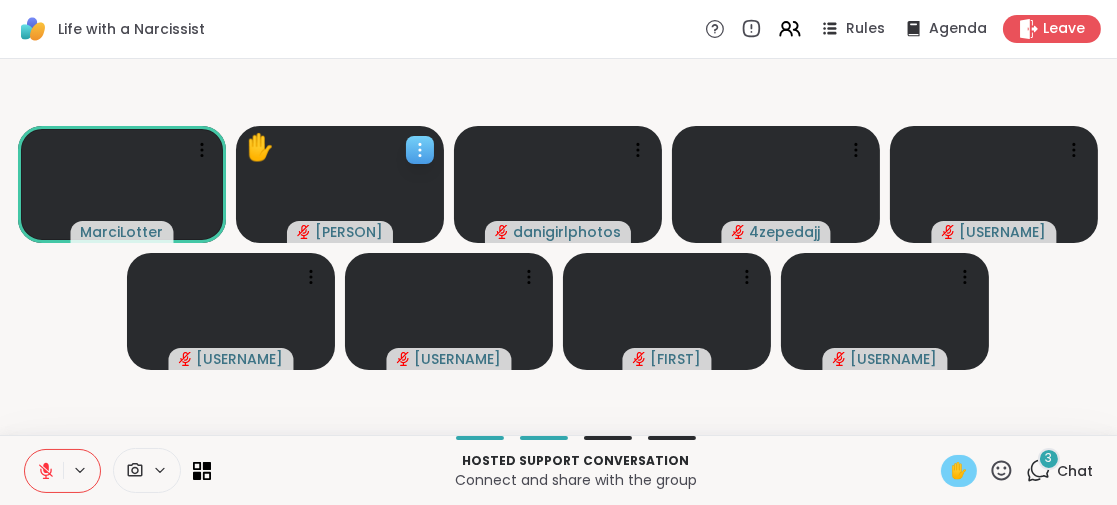 click on "ReginaMaria" at bounding box center [340, 232] 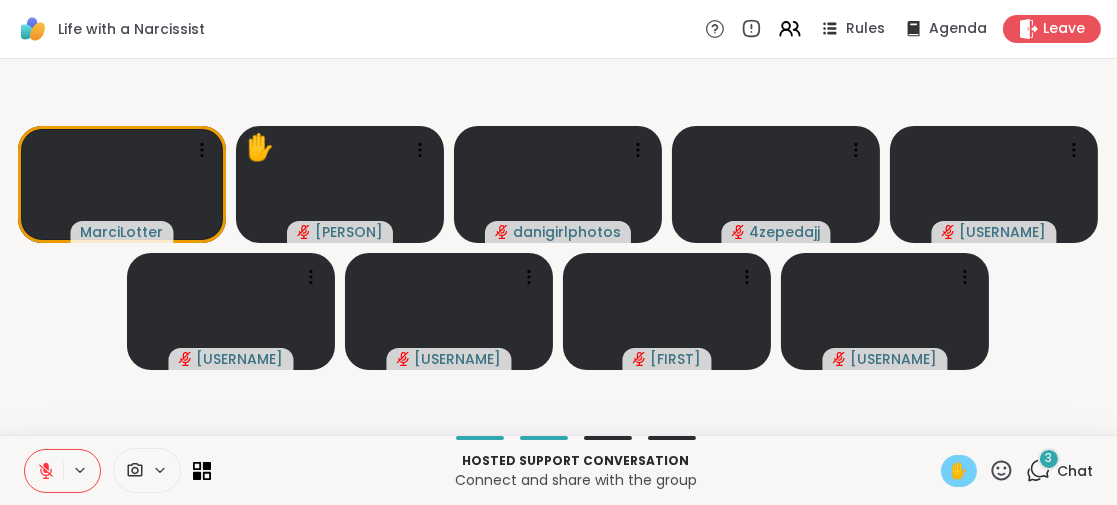 click 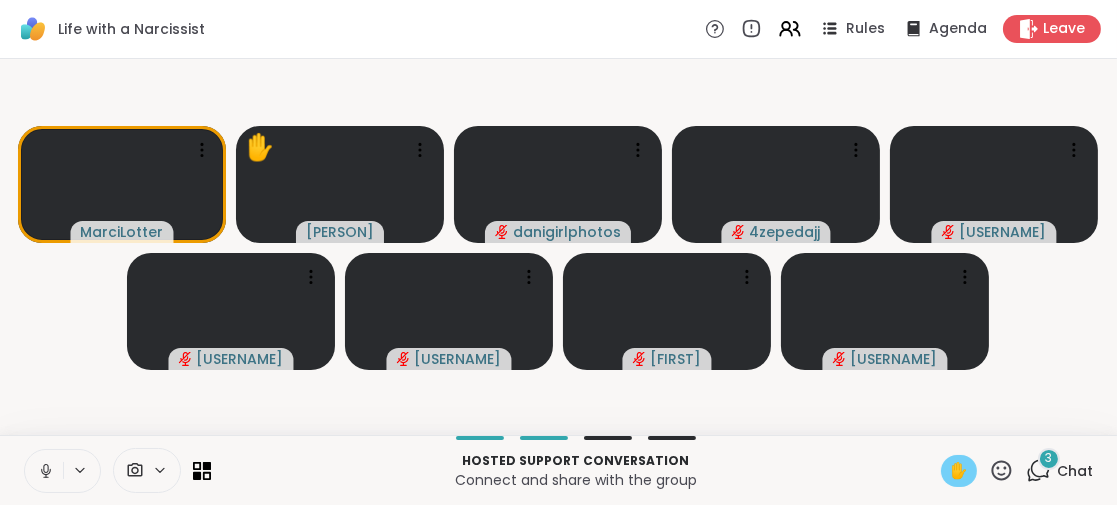 click on "✋" at bounding box center [959, 471] 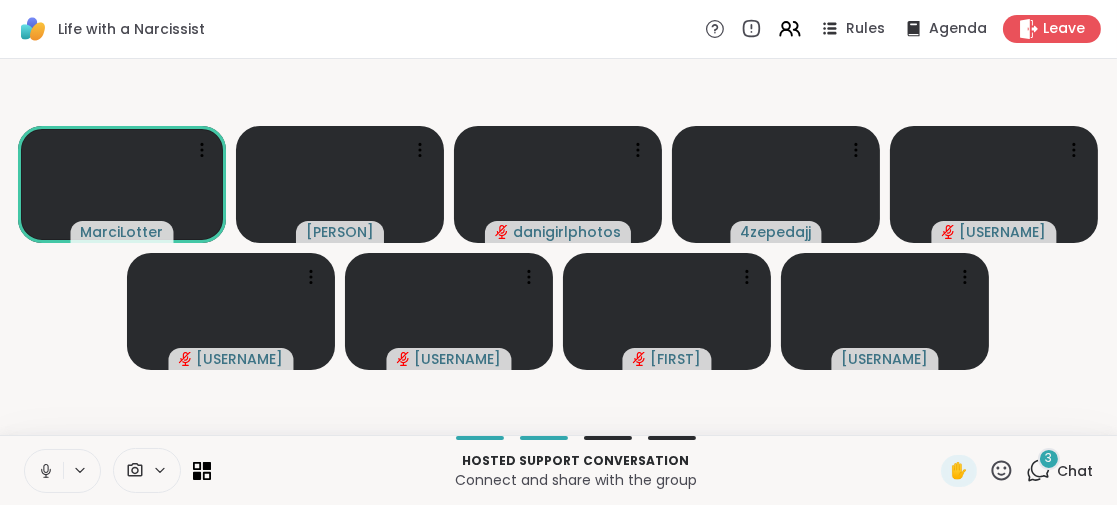 click 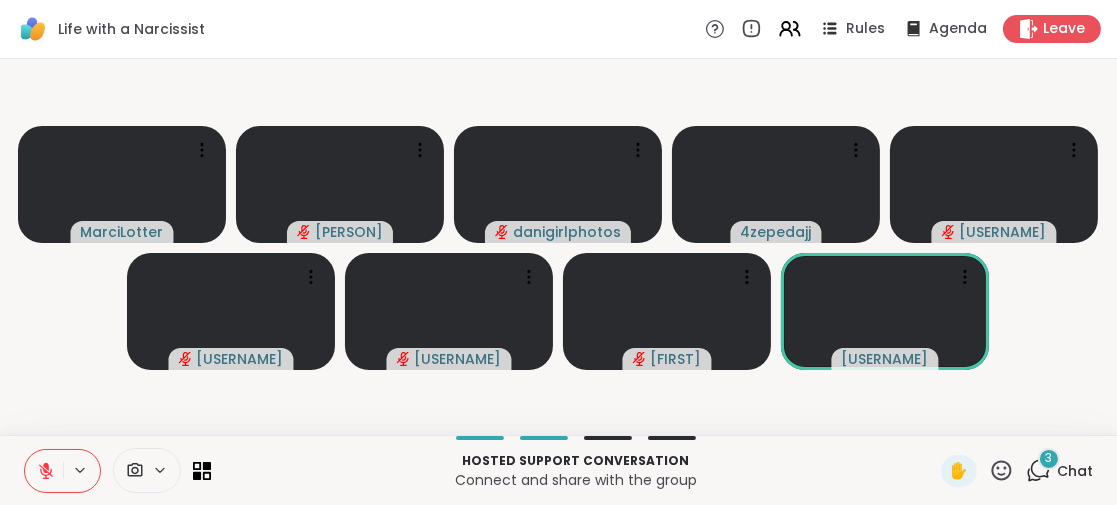 click 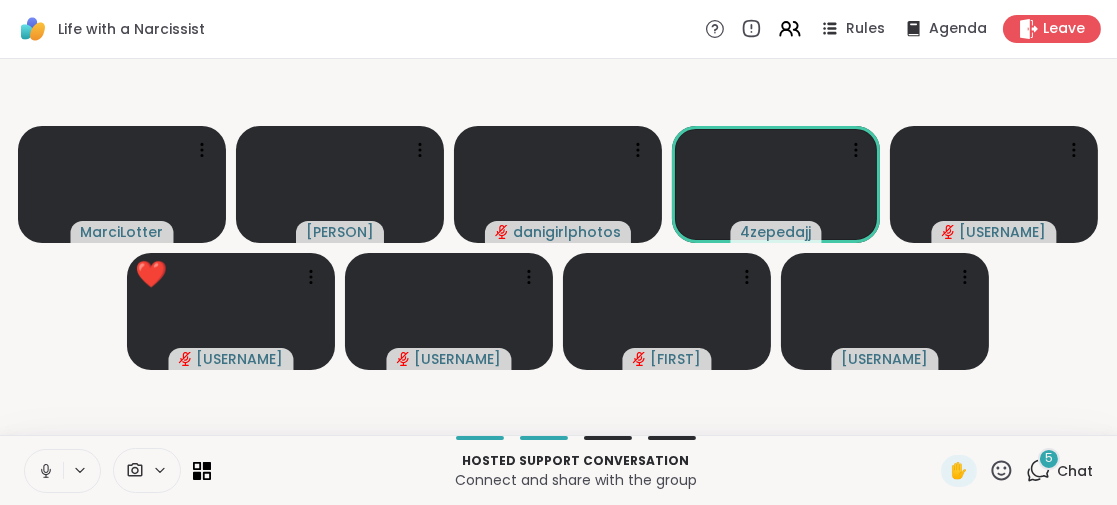 click 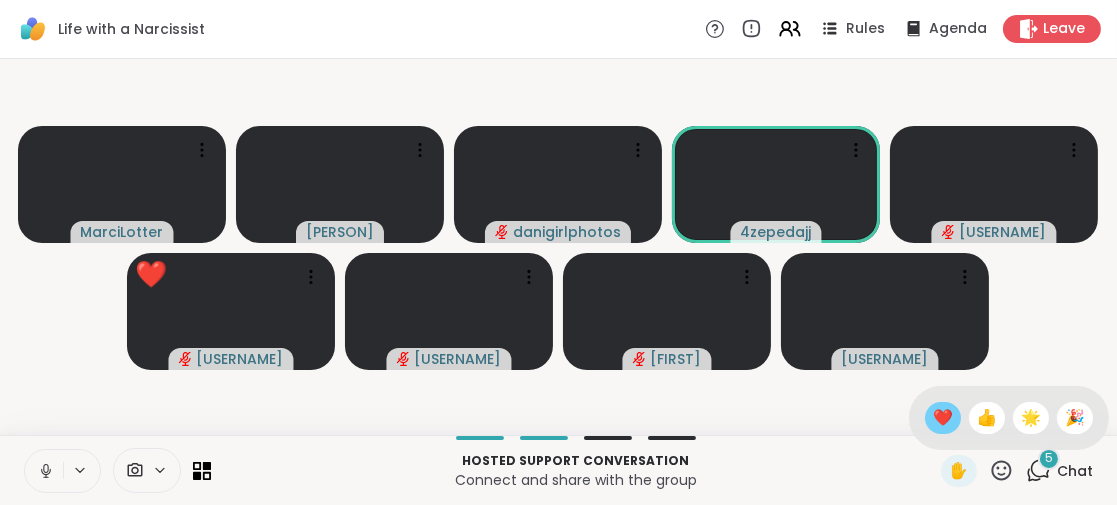 click on "❤️" at bounding box center (943, 418) 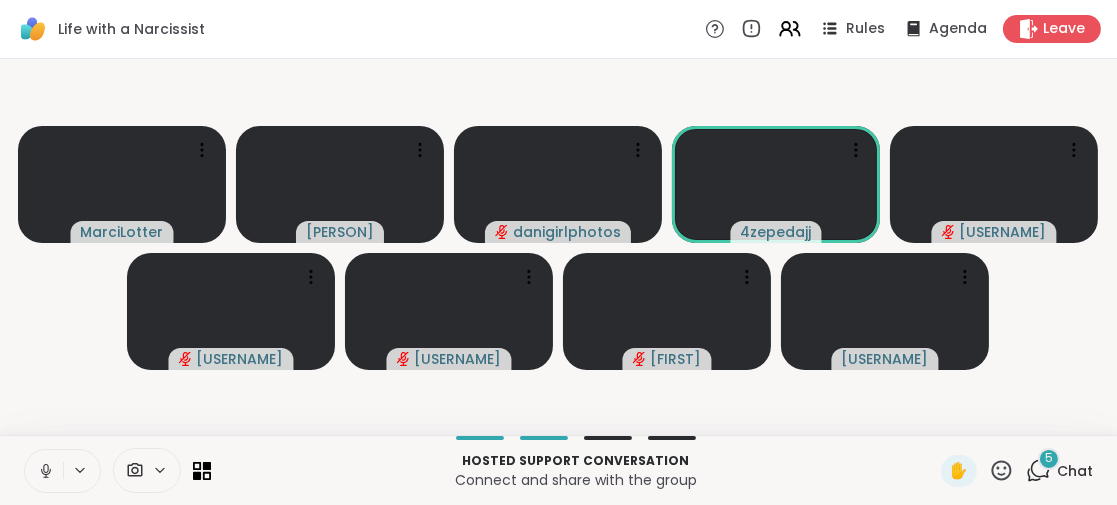 click 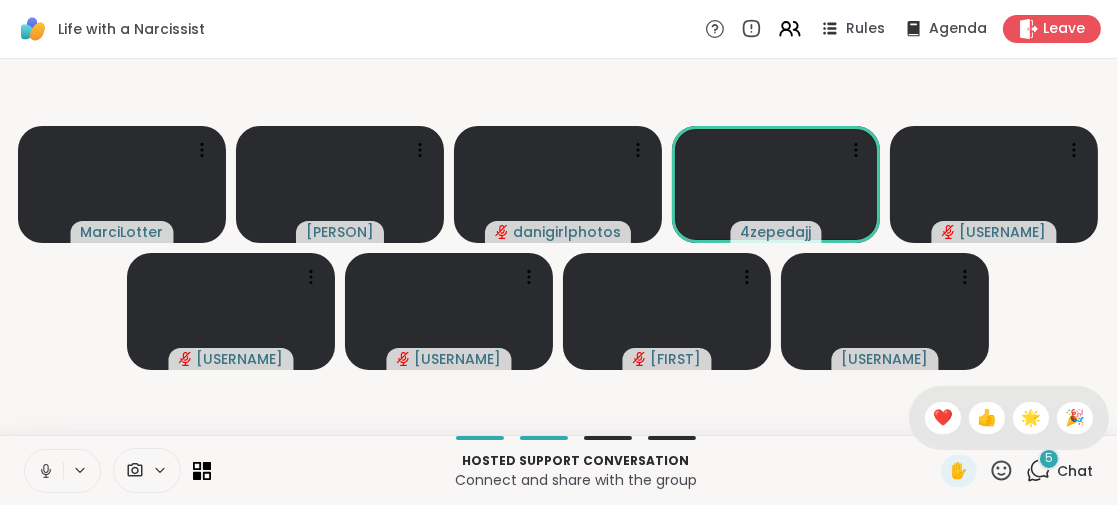 click on "👍" at bounding box center [987, 418] 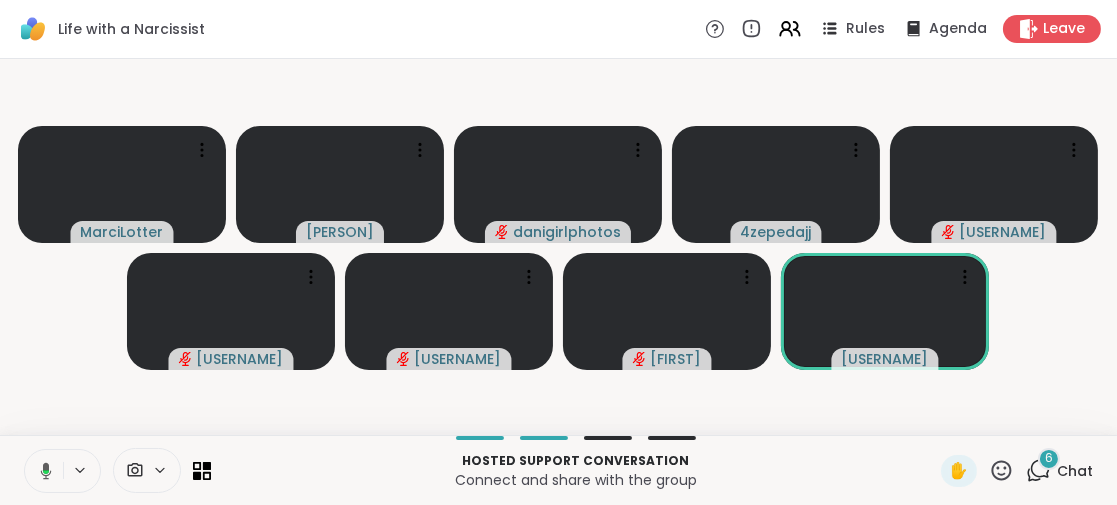 click 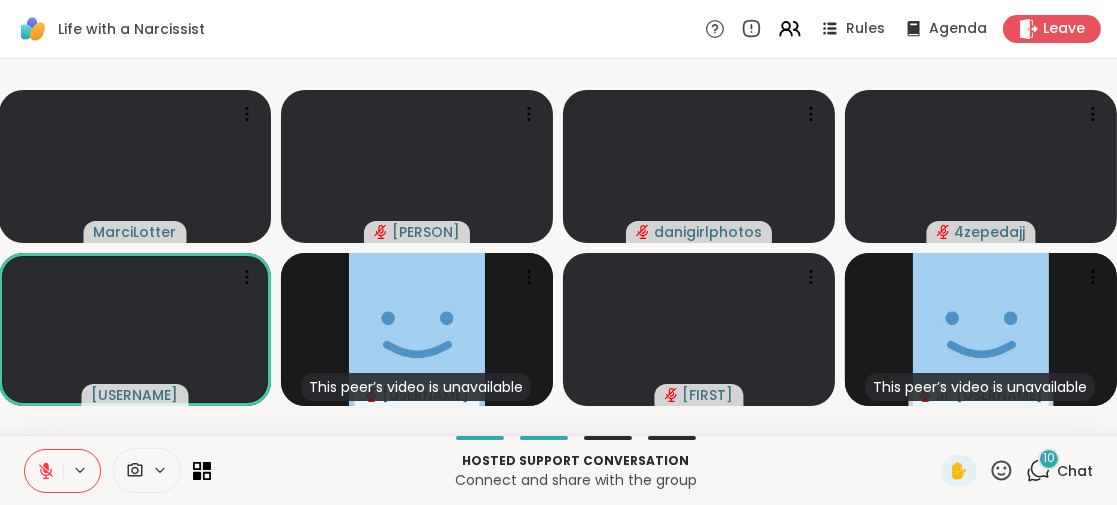click 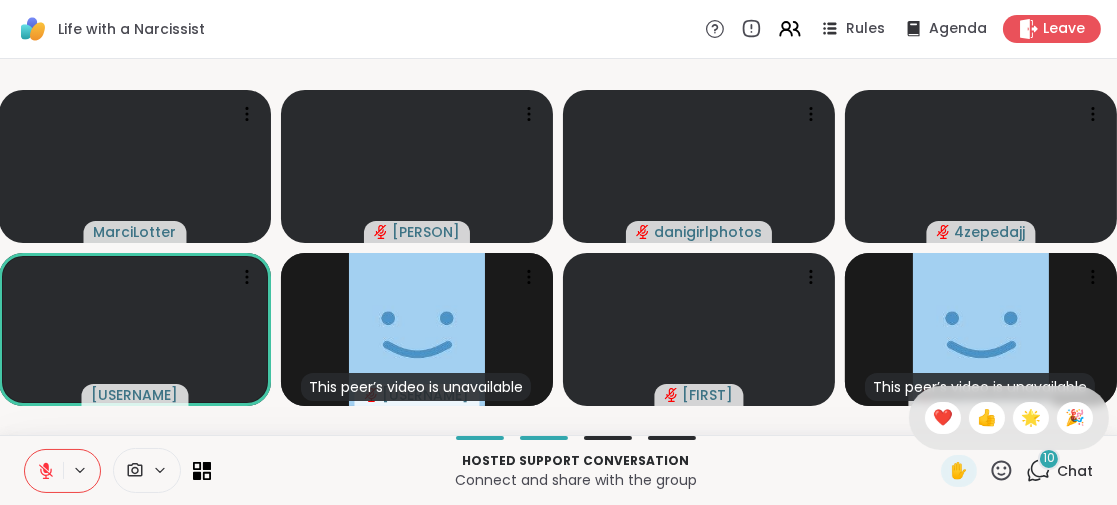 click on "❤️" at bounding box center (943, 418) 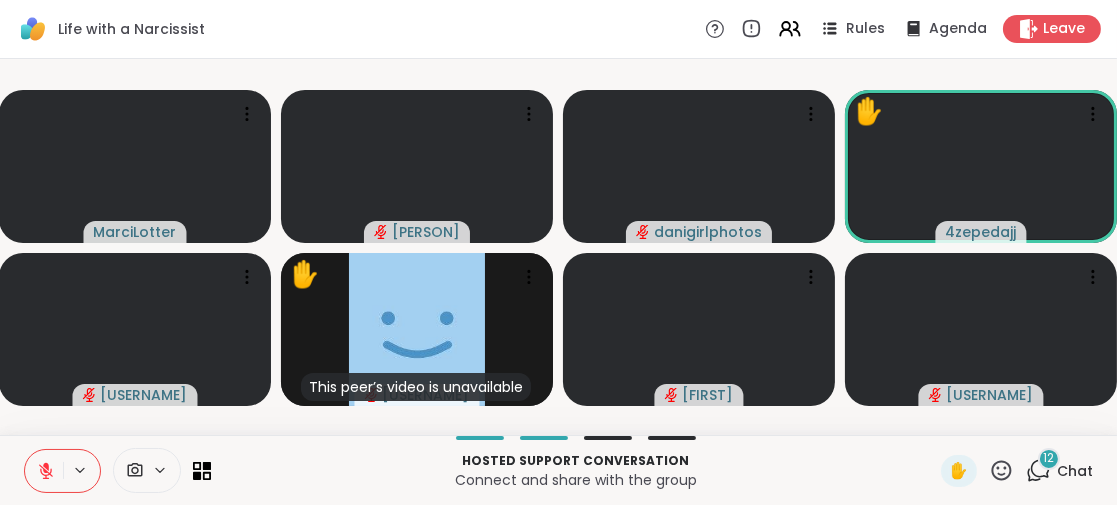 click on "12" at bounding box center [1049, 458] 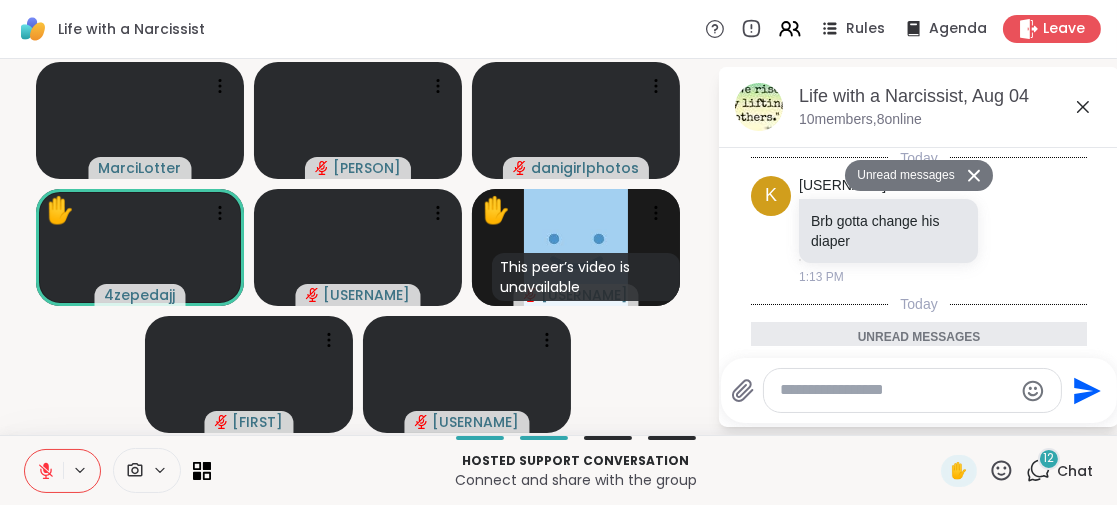 scroll, scrollTop: 1822, scrollLeft: 0, axis: vertical 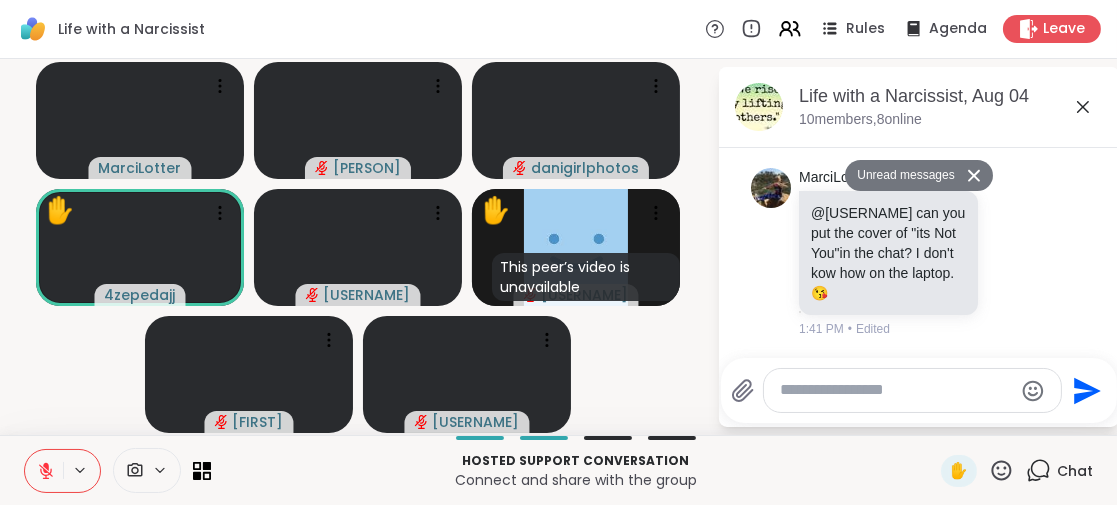 click at bounding box center [896, 390] 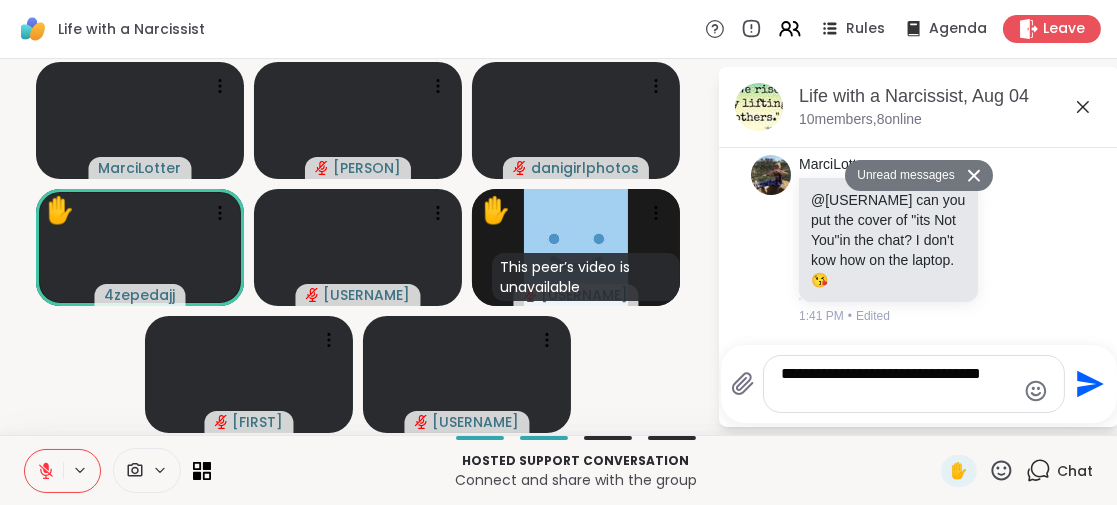 scroll, scrollTop: 0, scrollLeft: 0, axis: both 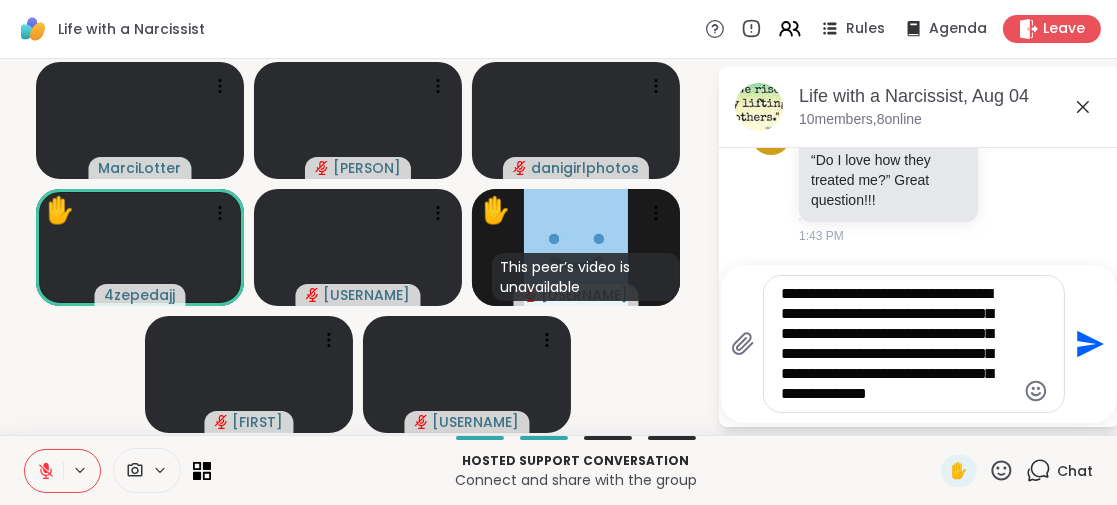 type on "**********" 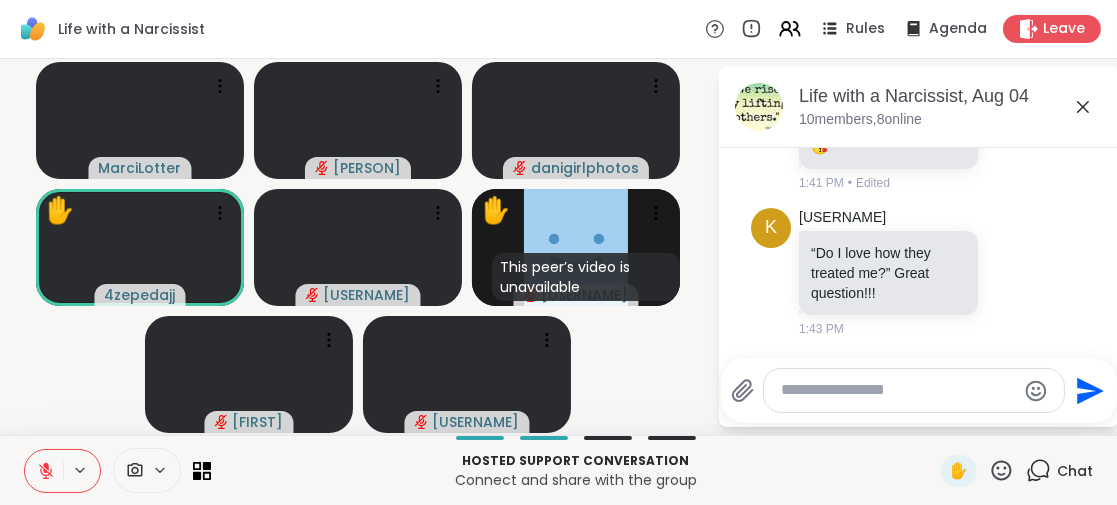 scroll, scrollTop: 0, scrollLeft: 0, axis: both 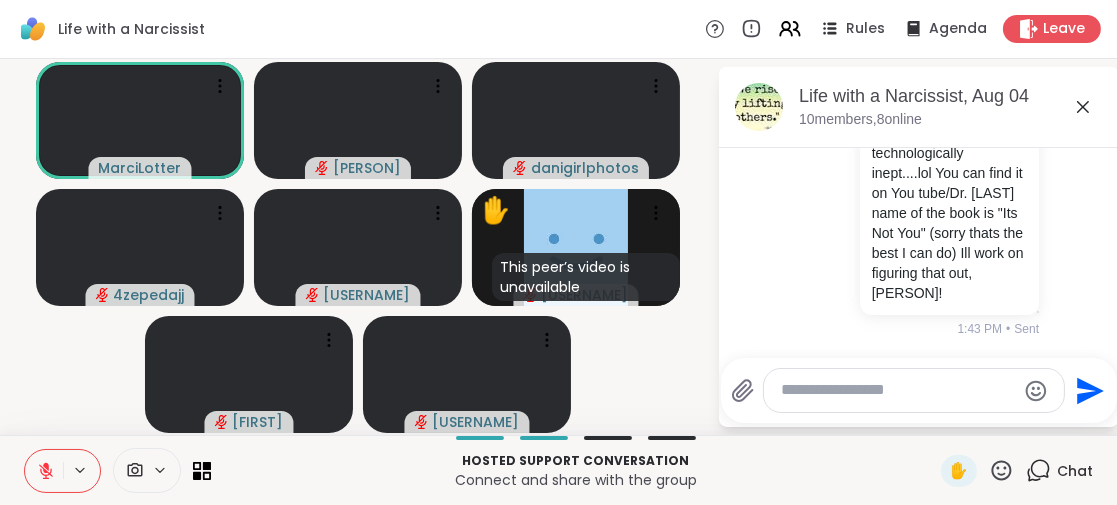 click 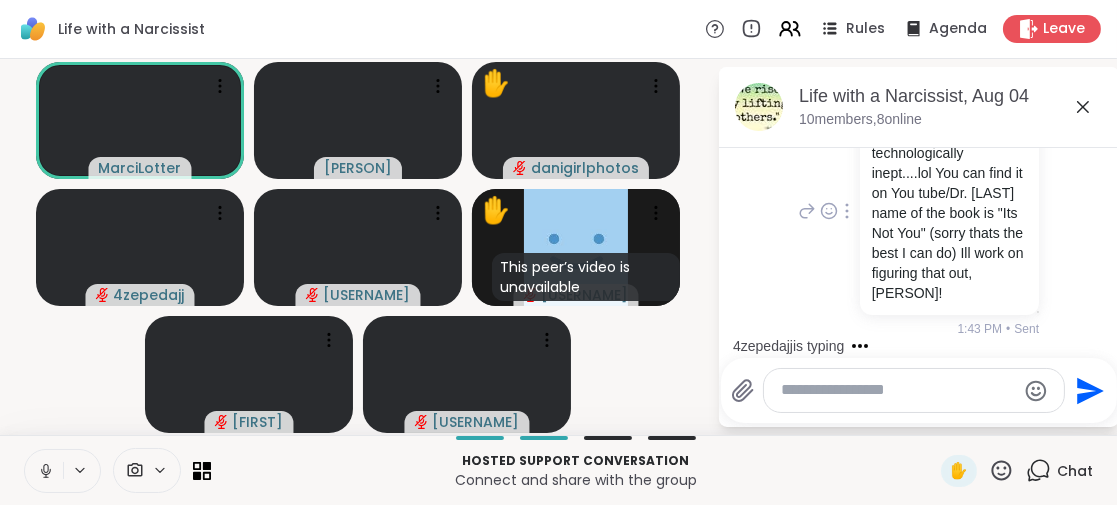 scroll, scrollTop: 2127, scrollLeft: 0, axis: vertical 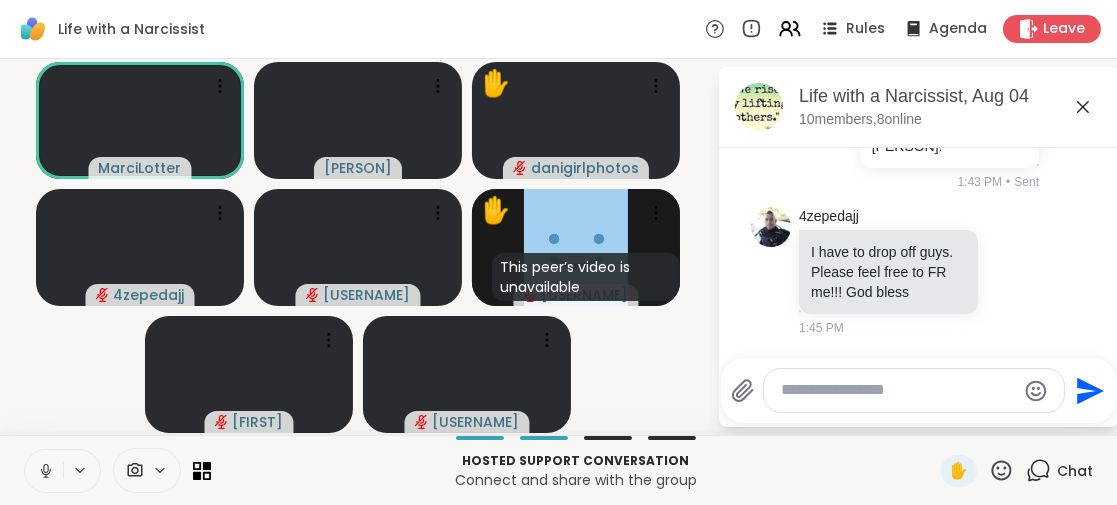 click at bounding box center (898, 390) 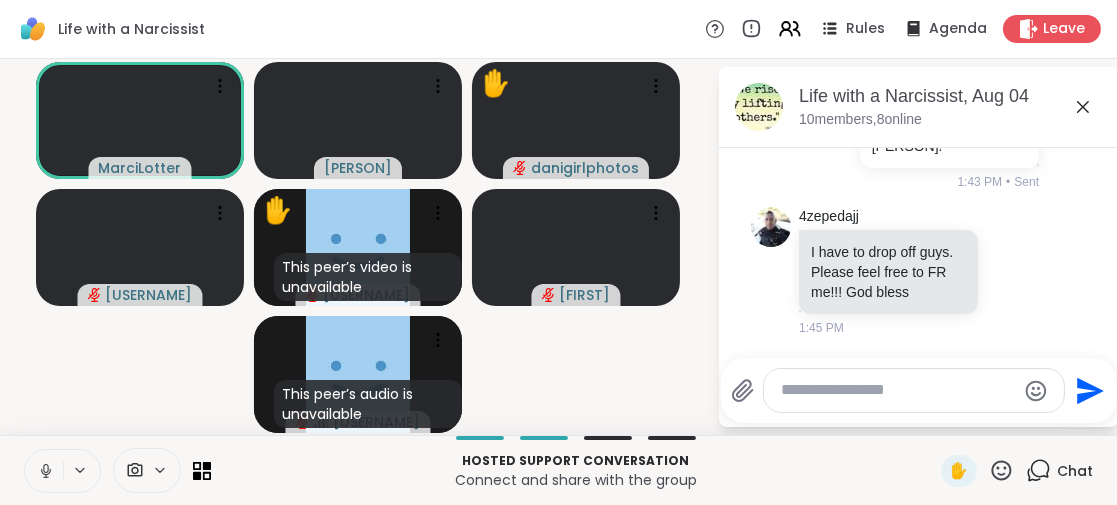 click 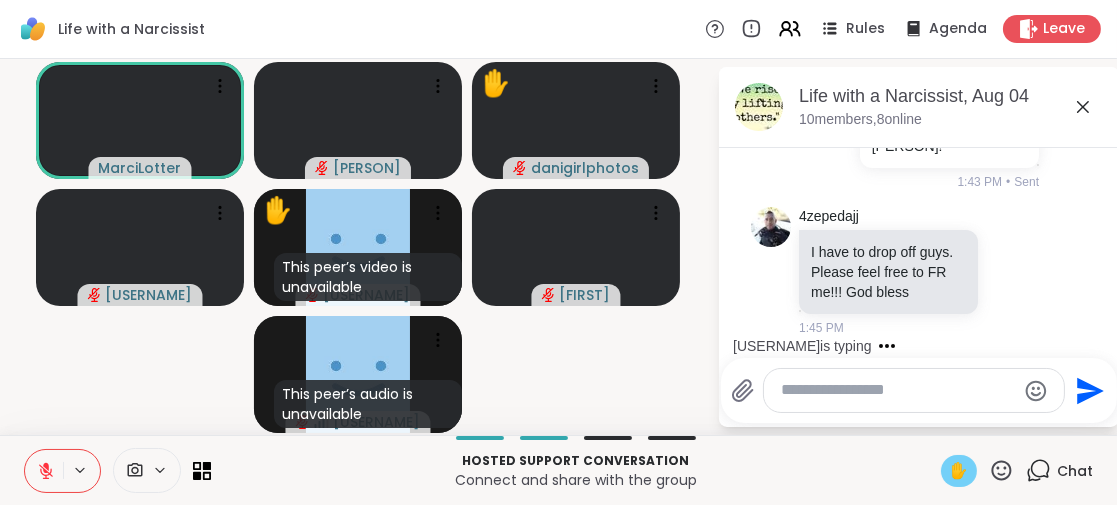 click on "✋" at bounding box center (959, 471) 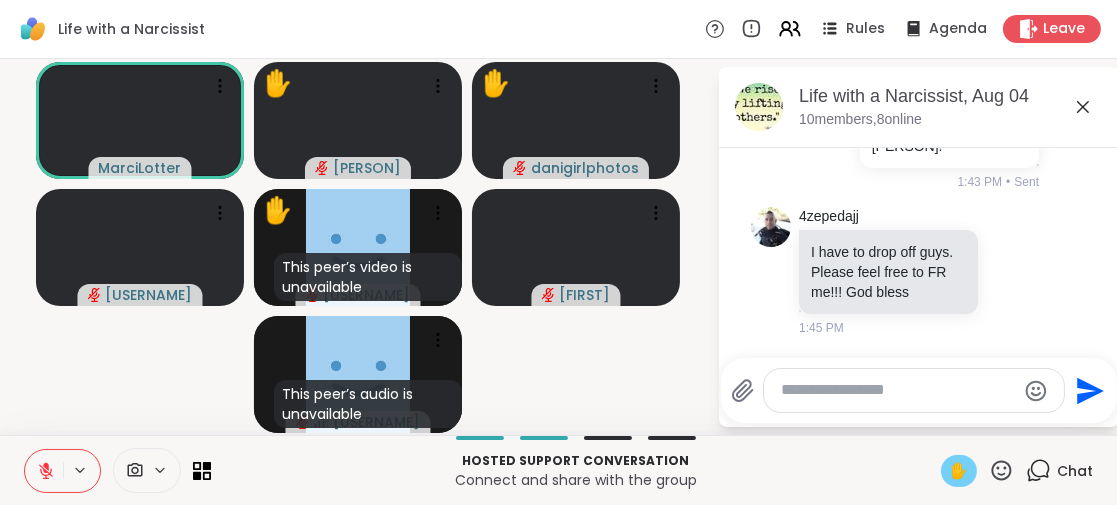 scroll, scrollTop: 2540, scrollLeft: 0, axis: vertical 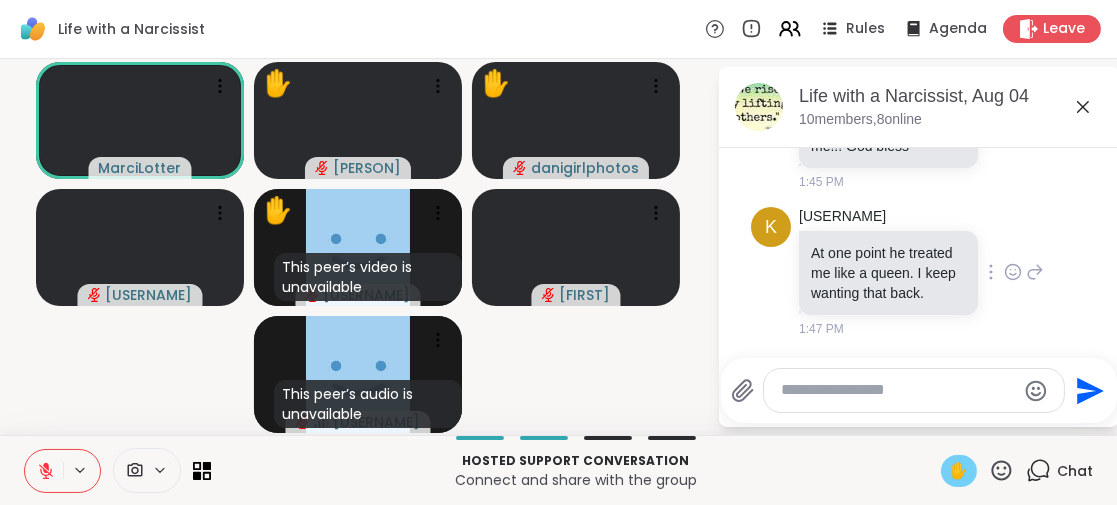 click 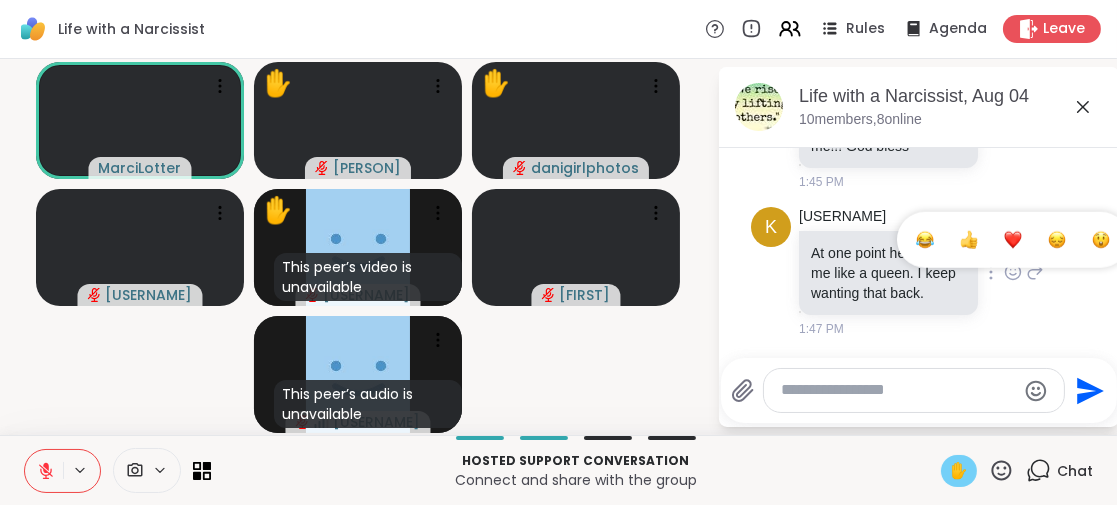 click at bounding box center [969, 240] 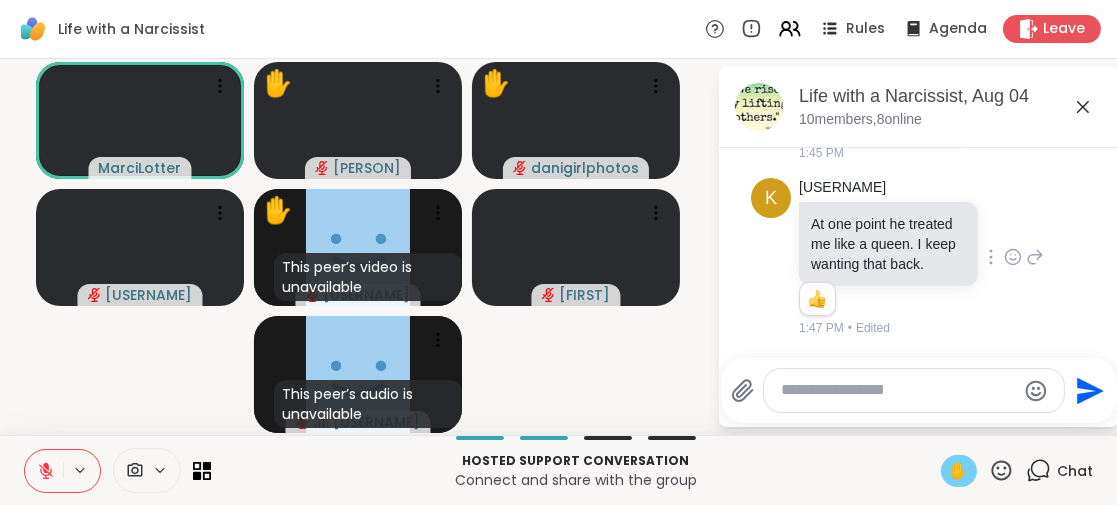 scroll, scrollTop: 2568, scrollLeft: 0, axis: vertical 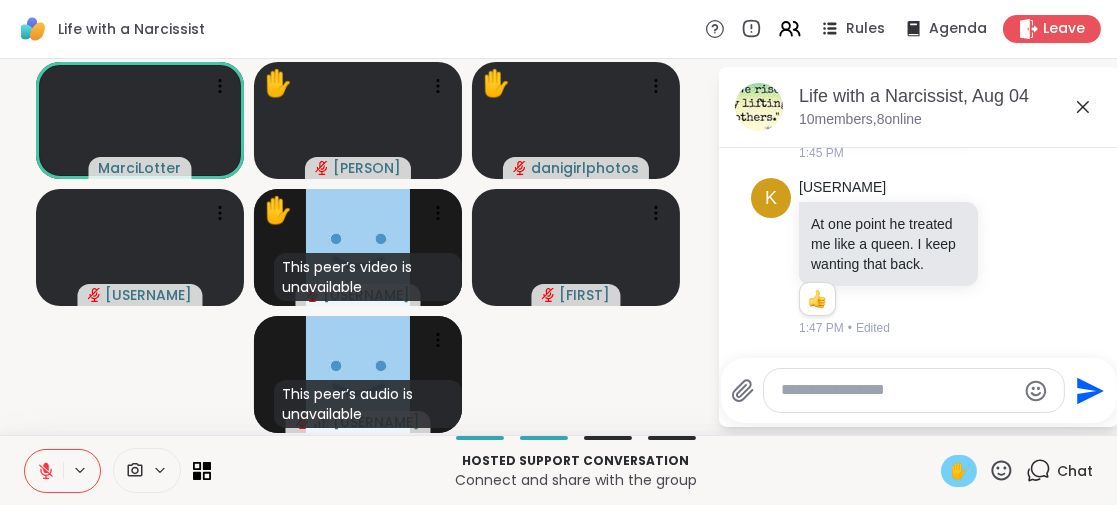 click 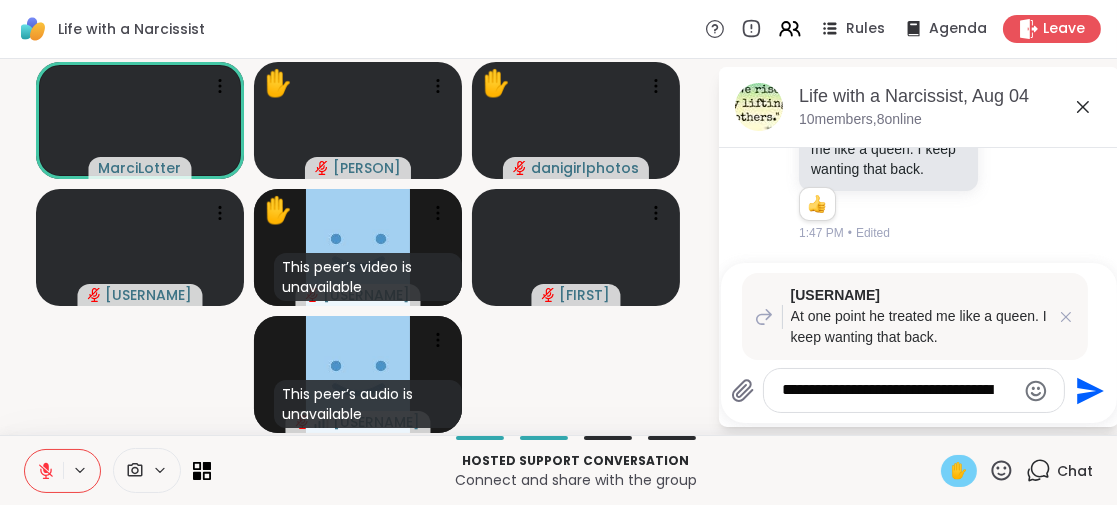 scroll, scrollTop: 0, scrollLeft: 0, axis: both 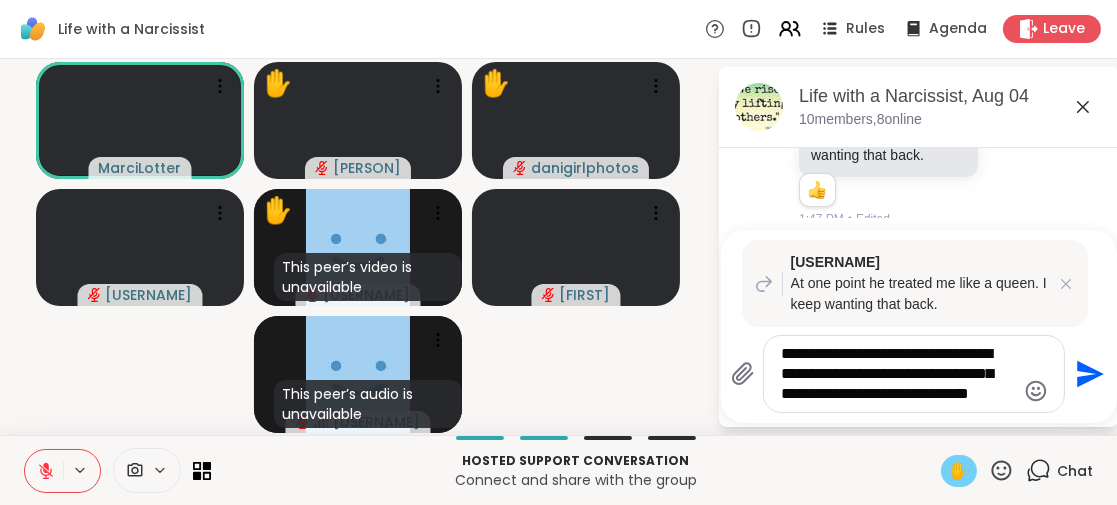type on "**********" 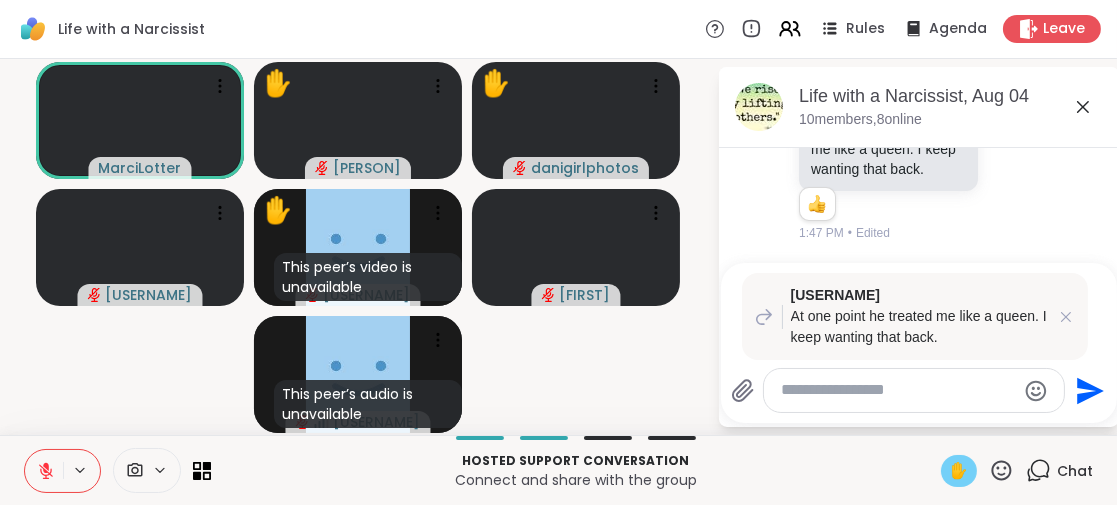 scroll, scrollTop: 0, scrollLeft: 0, axis: both 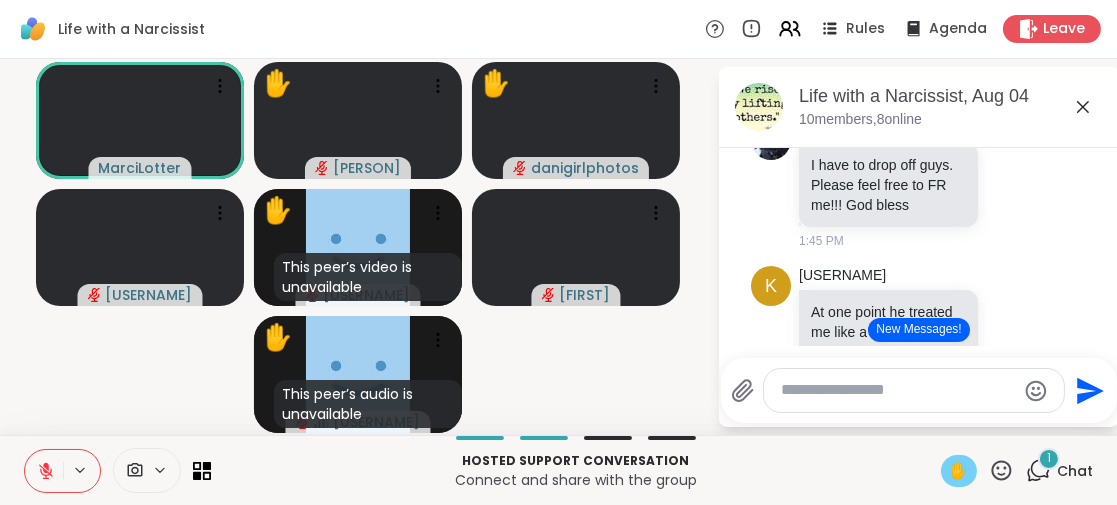 click 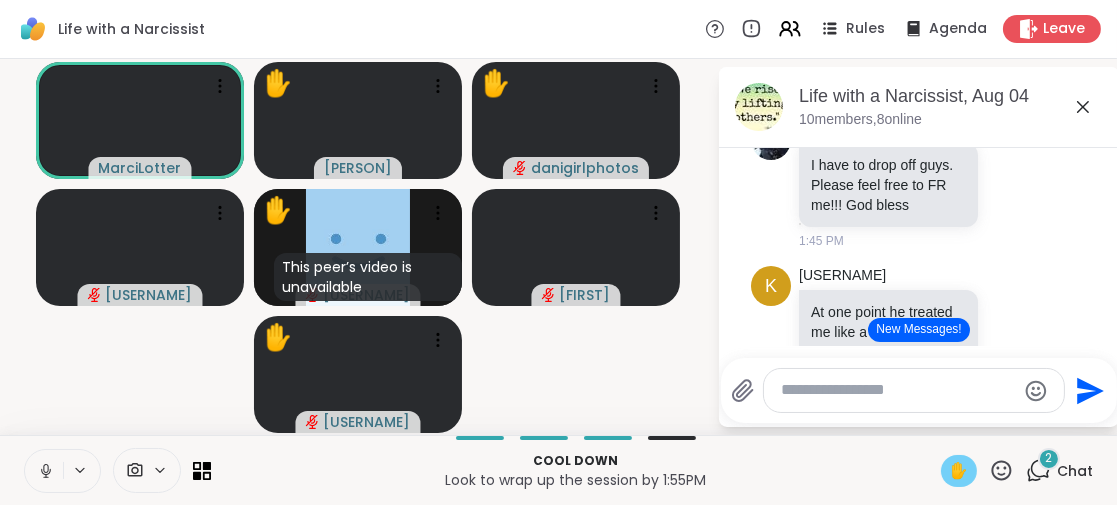 click on "✋" at bounding box center [959, 471] 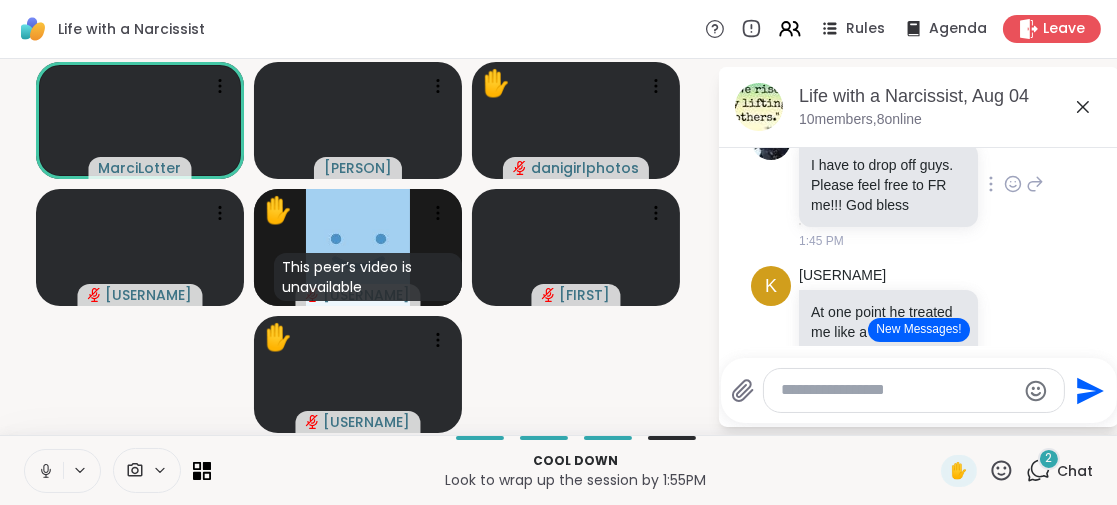 scroll, scrollTop: 2170, scrollLeft: 0, axis: vertical 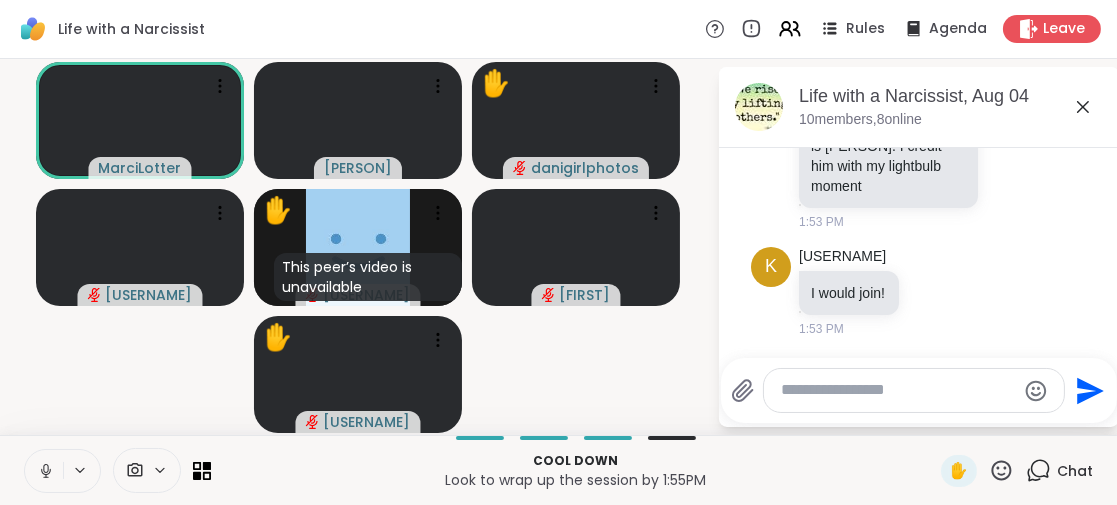 click at bounding box center (898, 390) 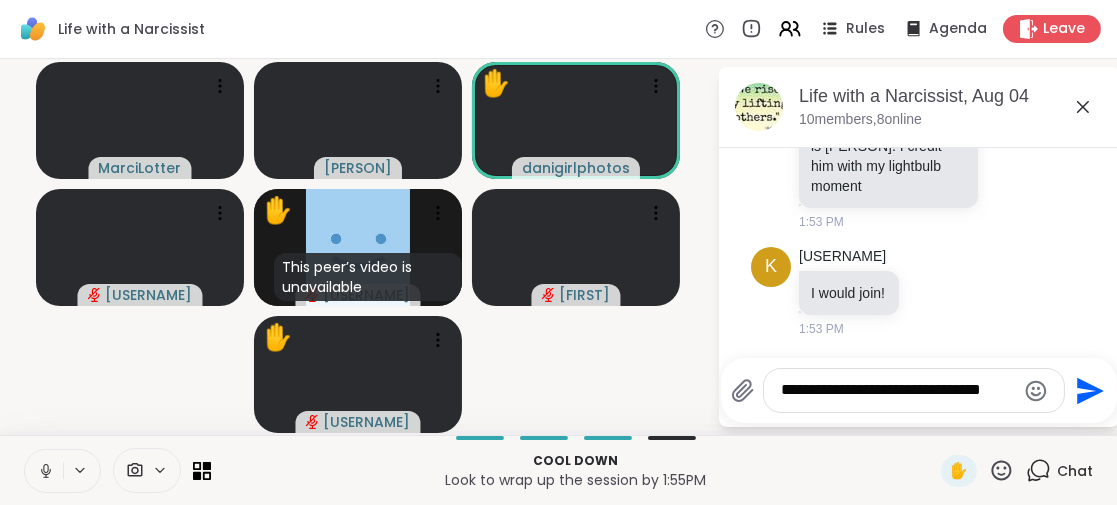 scroll, scrollTop: 0, scrollLeft: 0, axis: both 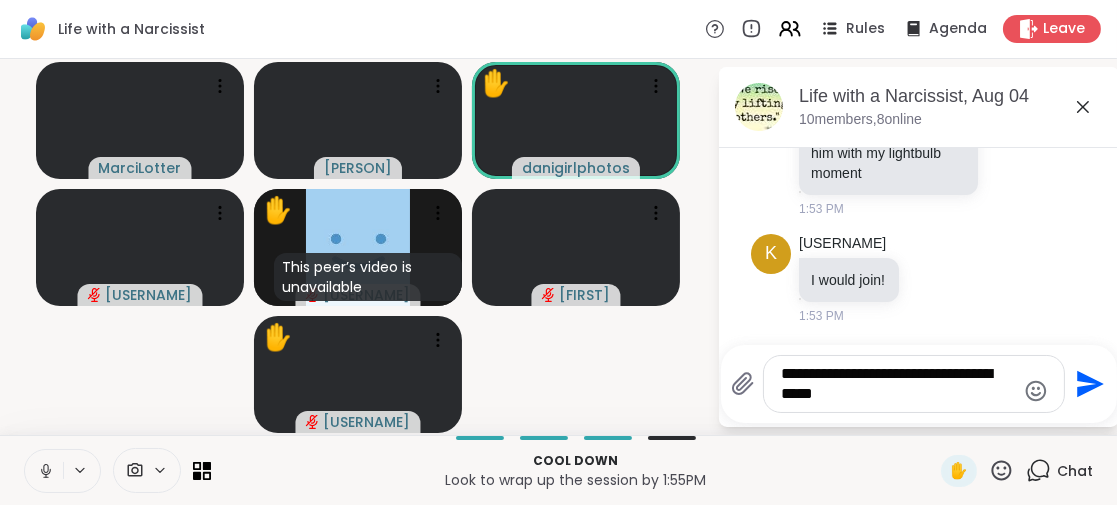 type on "**********" 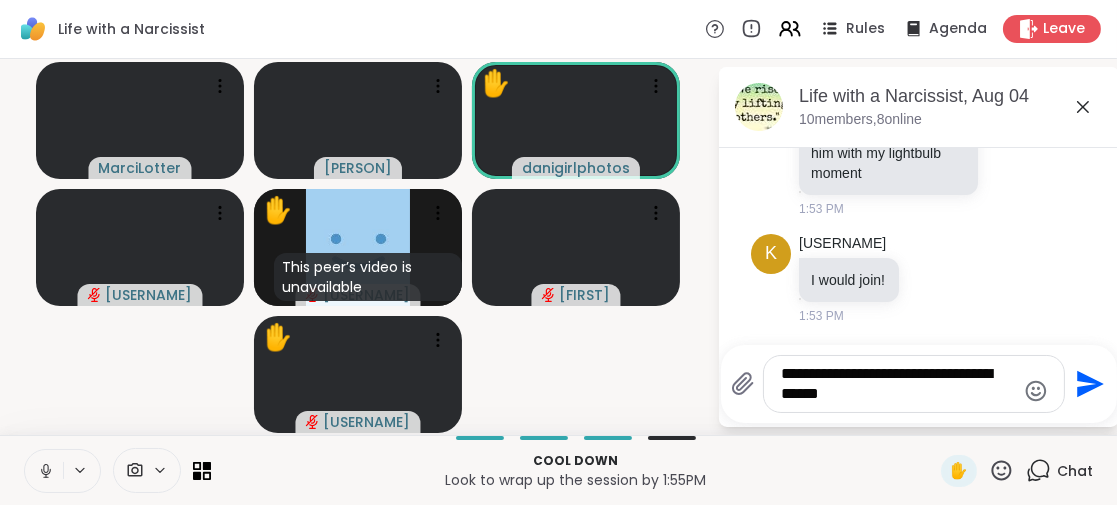 type 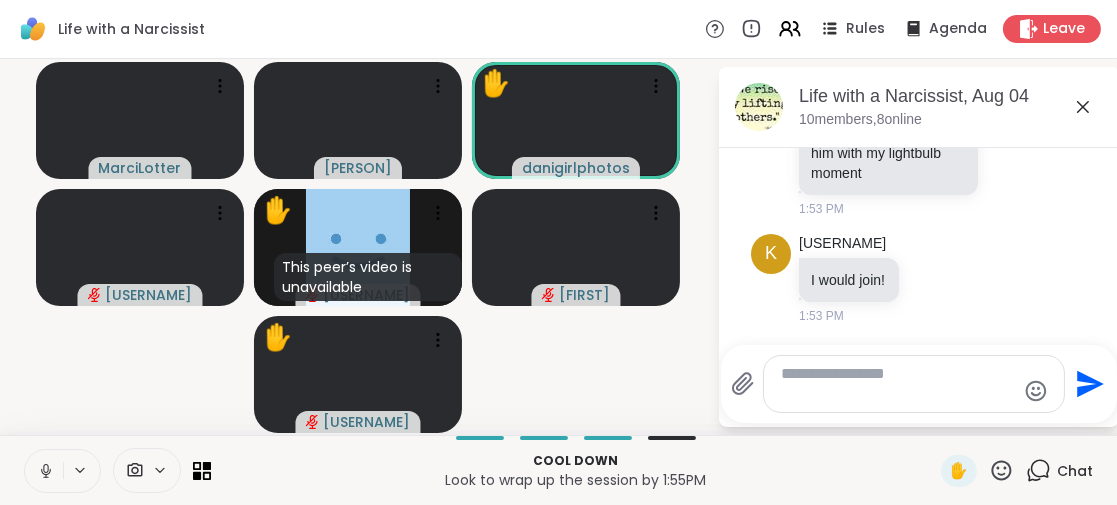 scroll, scrollTop: 0, scrollLeft: 0, axis: both 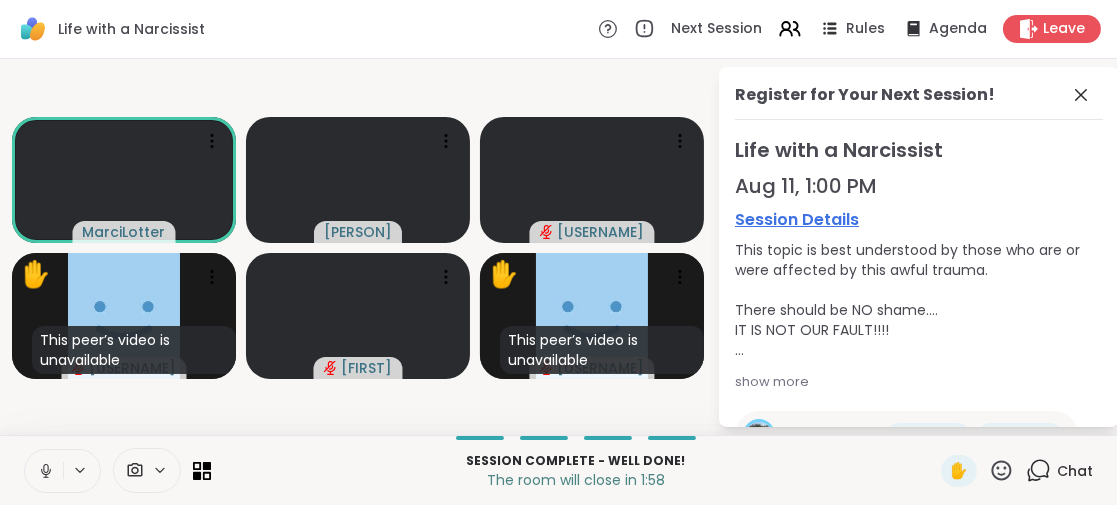click 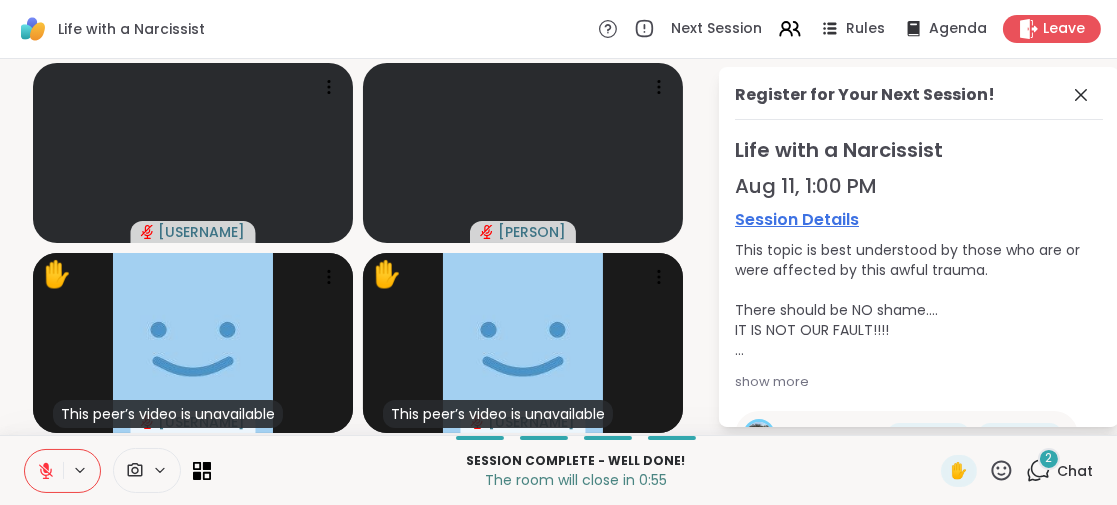 drag, startPoint x: 41, startPoint y: 466, endPoint x: 181, endPoint y: 462, distance: 140.05713 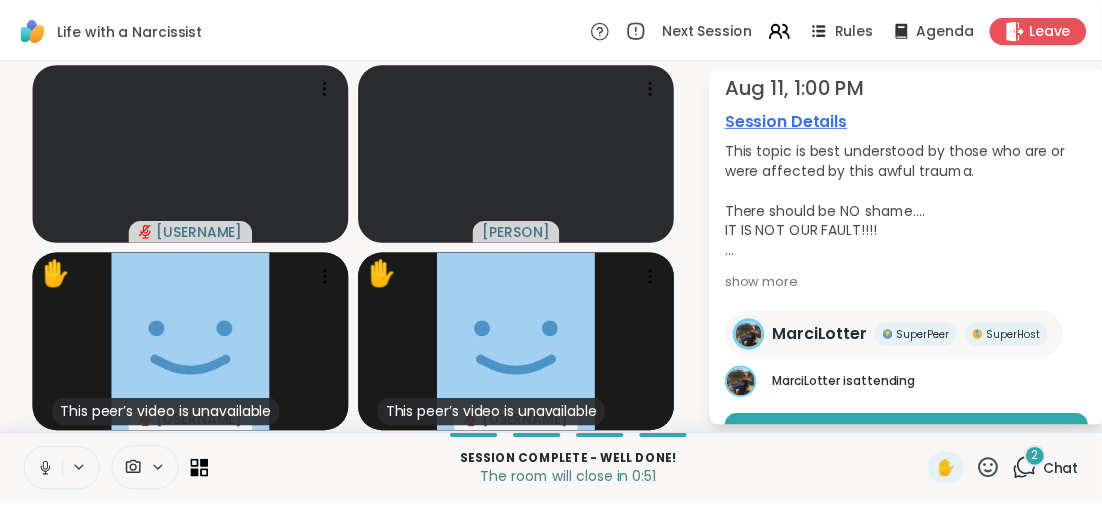 scroll, scrollTop: 0, scrollLeft: 0, axis: both 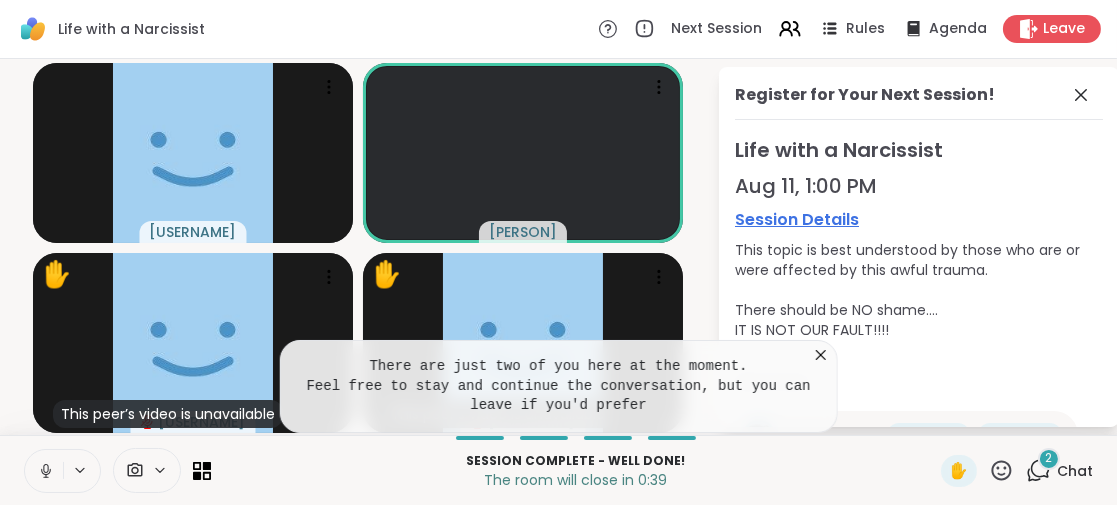 click 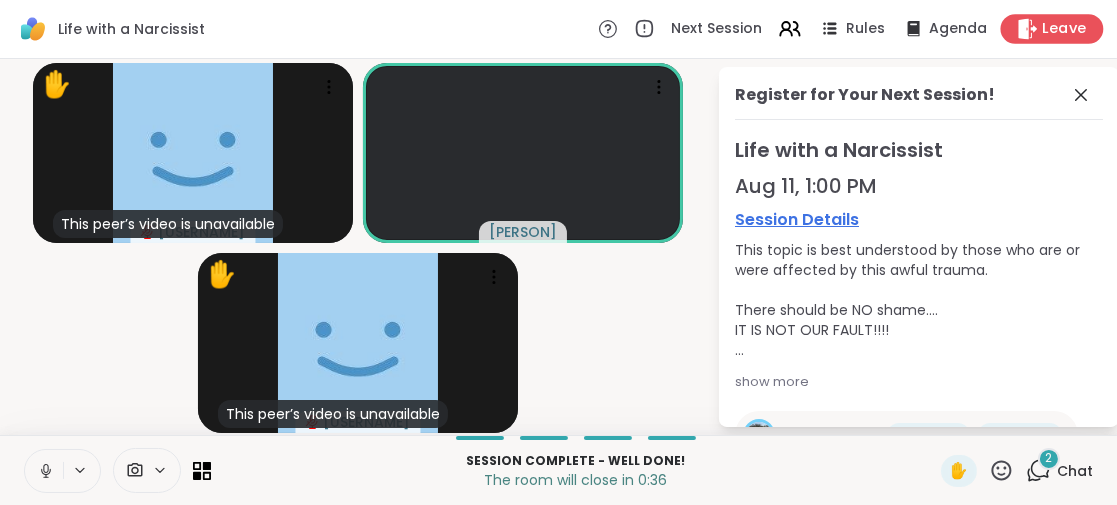 click on "Leave" at bounding box center [1065, 29] 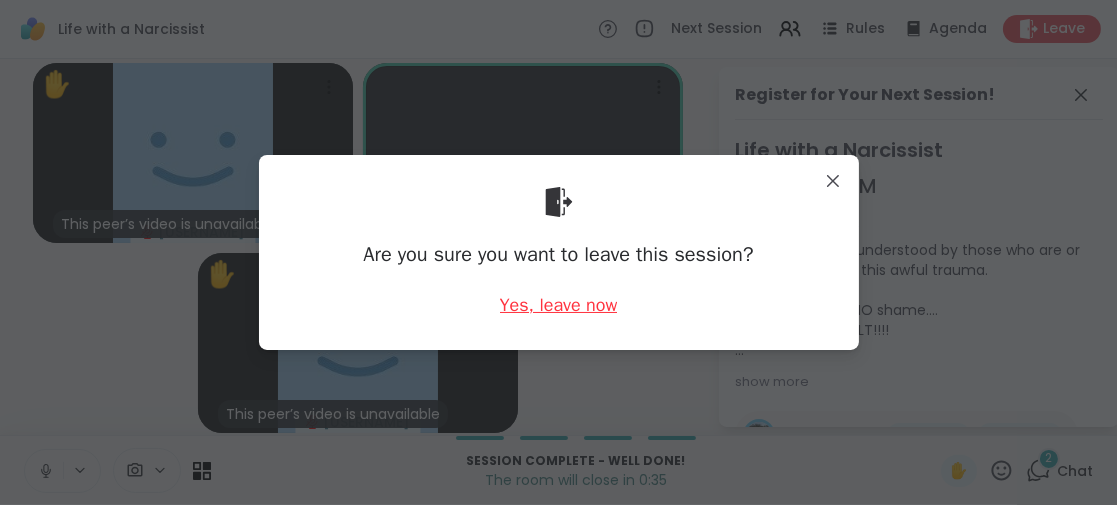click on "Yes, leave now" at bounding box center [559, 305] 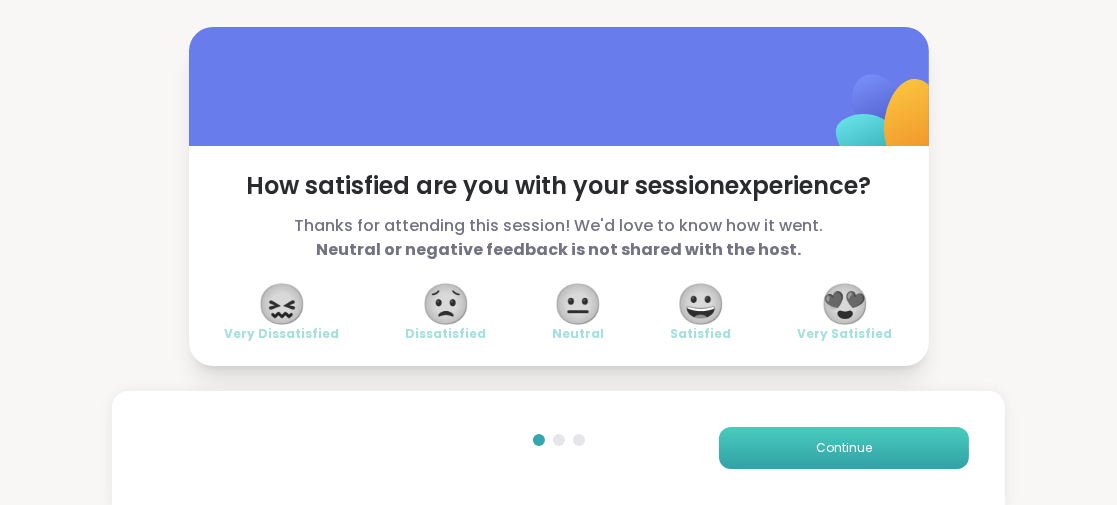 click on "Continue" at bounding box center [844, 448] 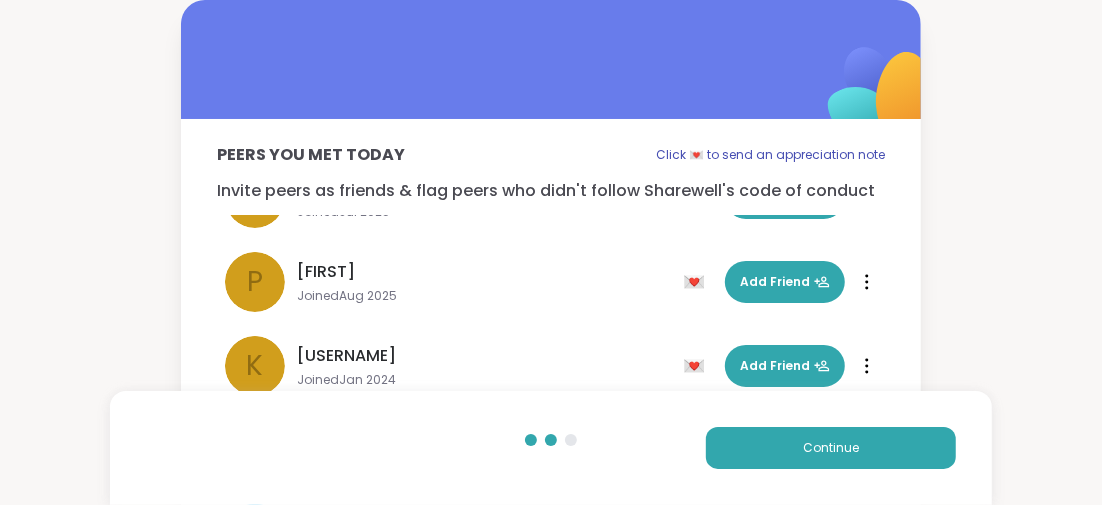 scroll, scrollTop: 0, scrollLeft: 0, axis: both 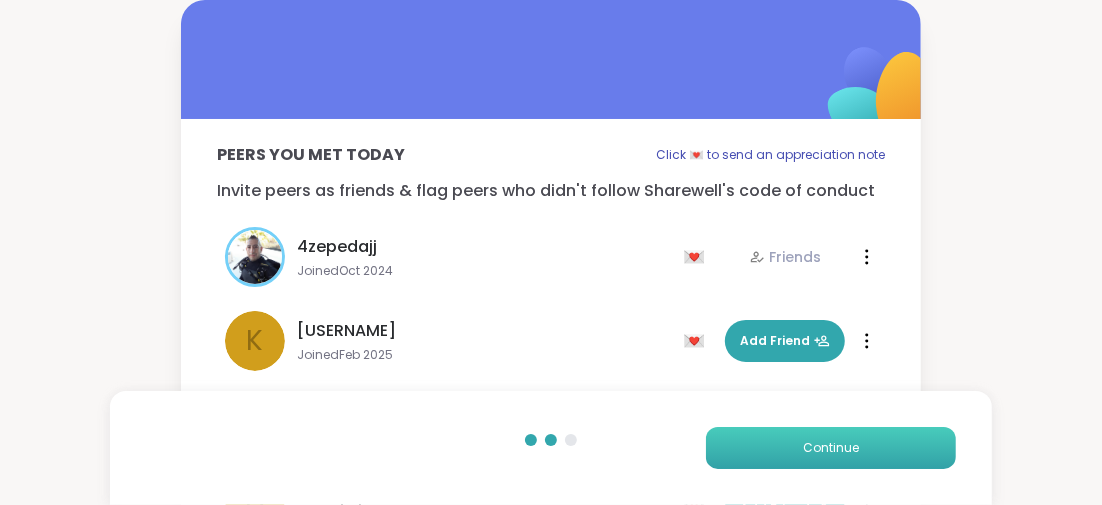 click on "Continue" at bounding box center (831, 448) 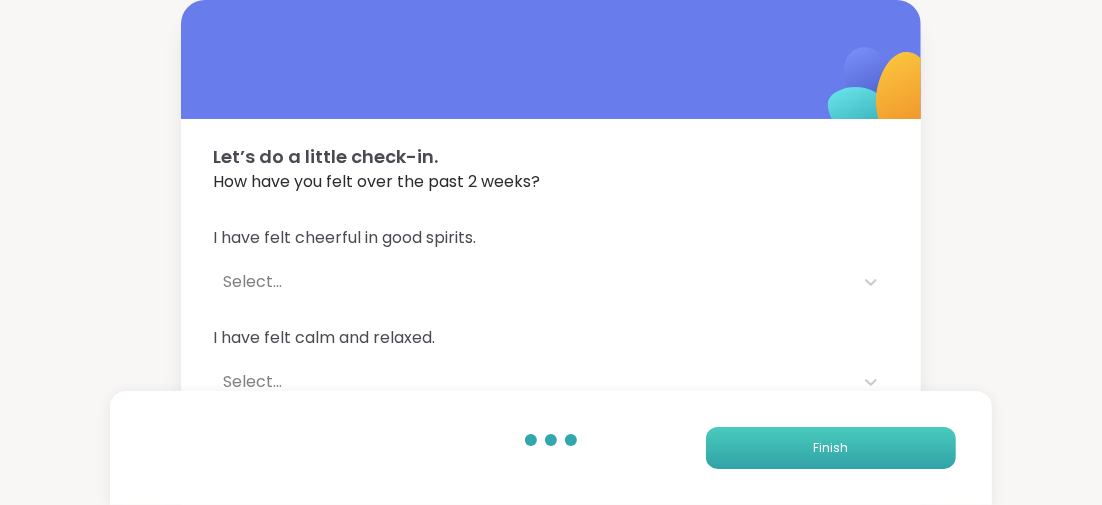 click on "Finish" at bounding box center [831, 448] 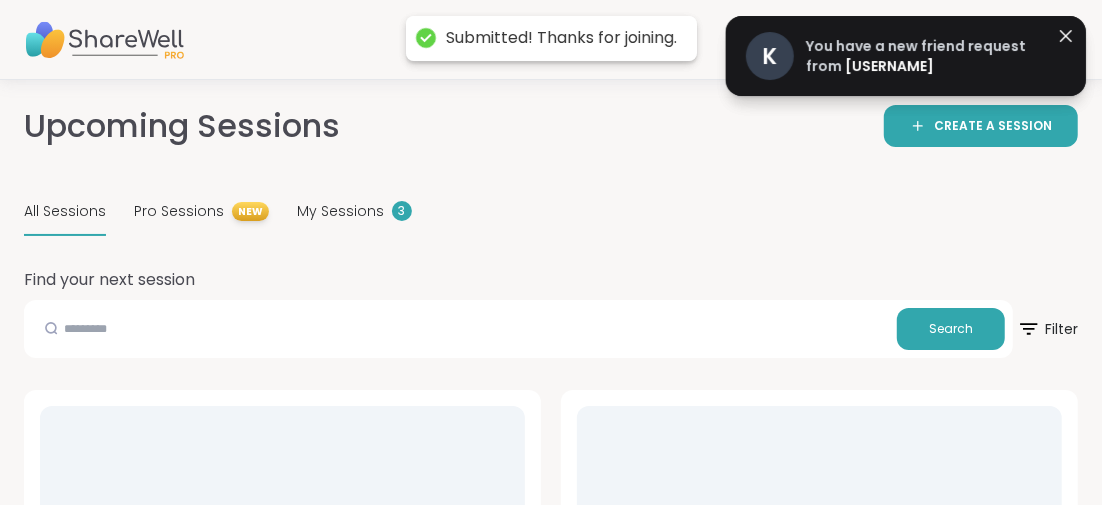 click on "You have a new friend request from" at bounding box center [916, 56] 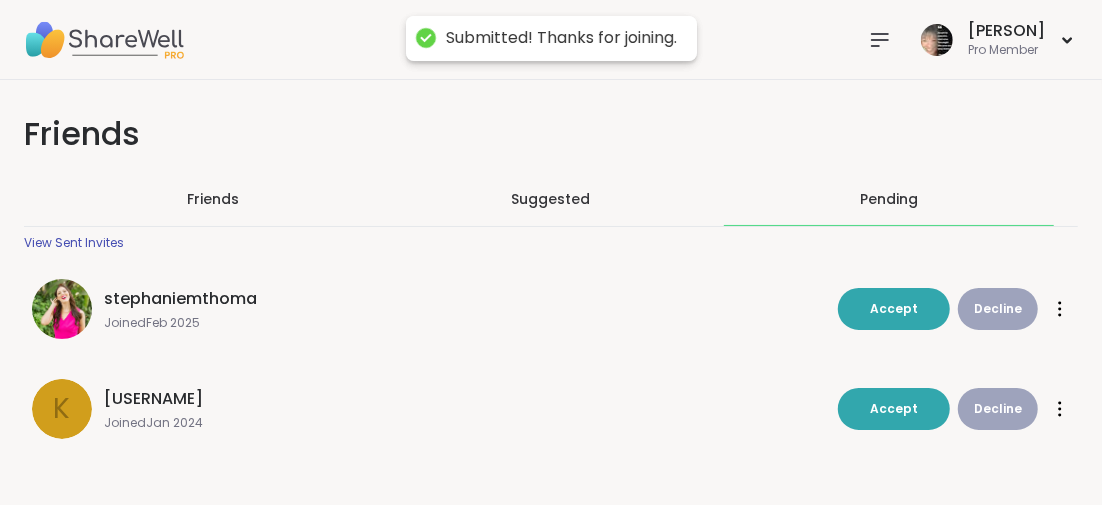 scroll, scrollTop: 1, scrollLeft: 0, axis: vertical 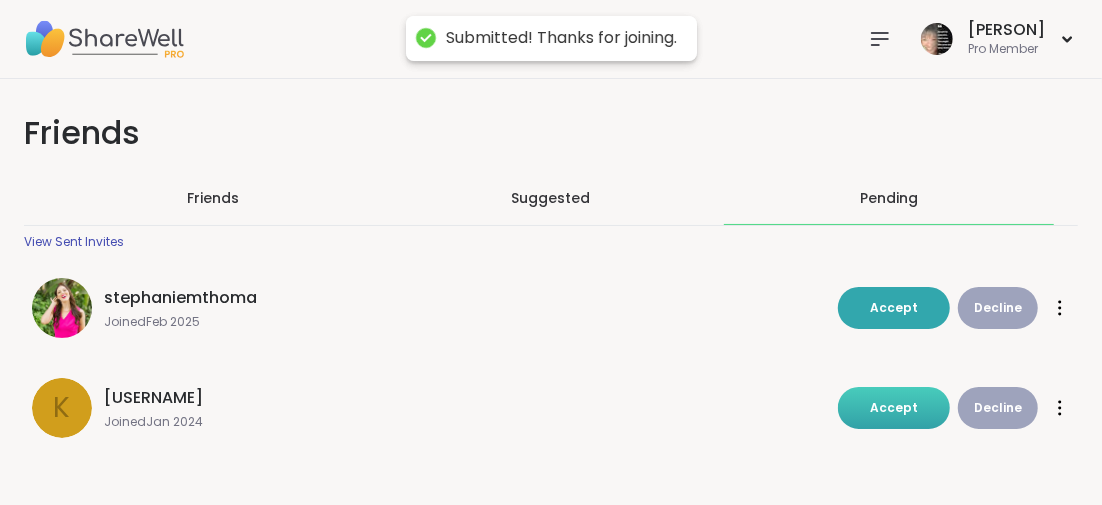 click on "Accept" at bounding box center (894, 407) 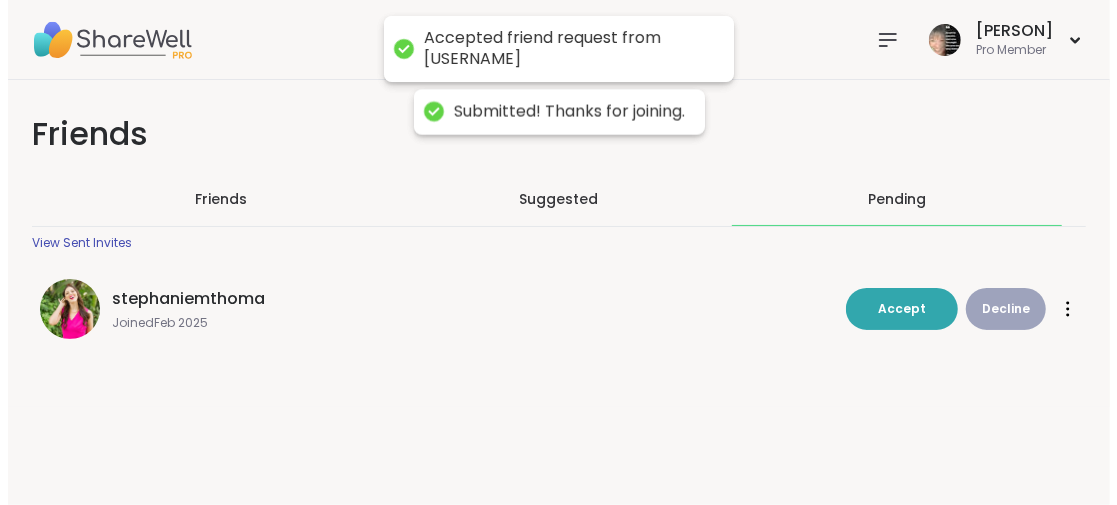 scroll, scrollTop: 0, scrollLeft: 0, axis: both 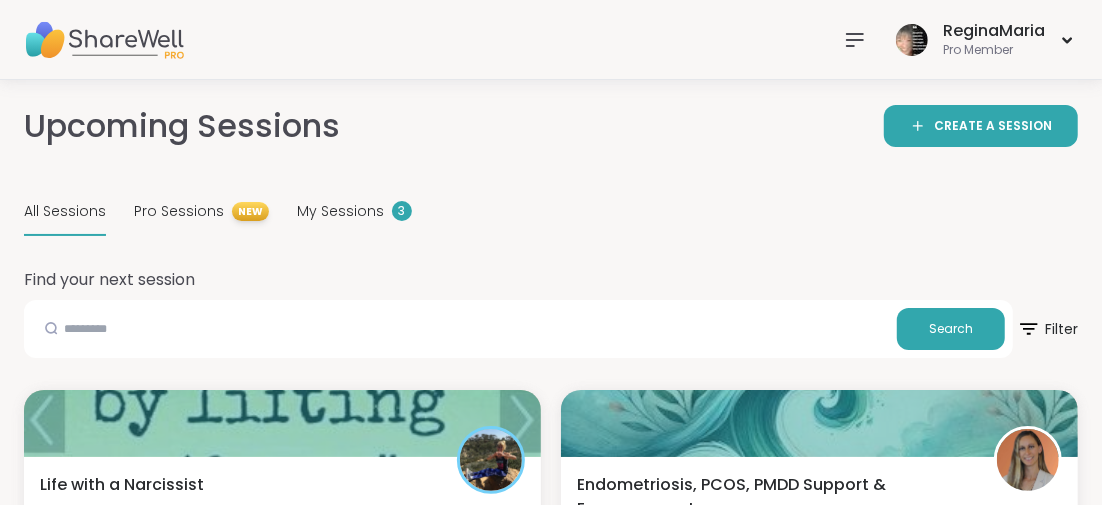 click 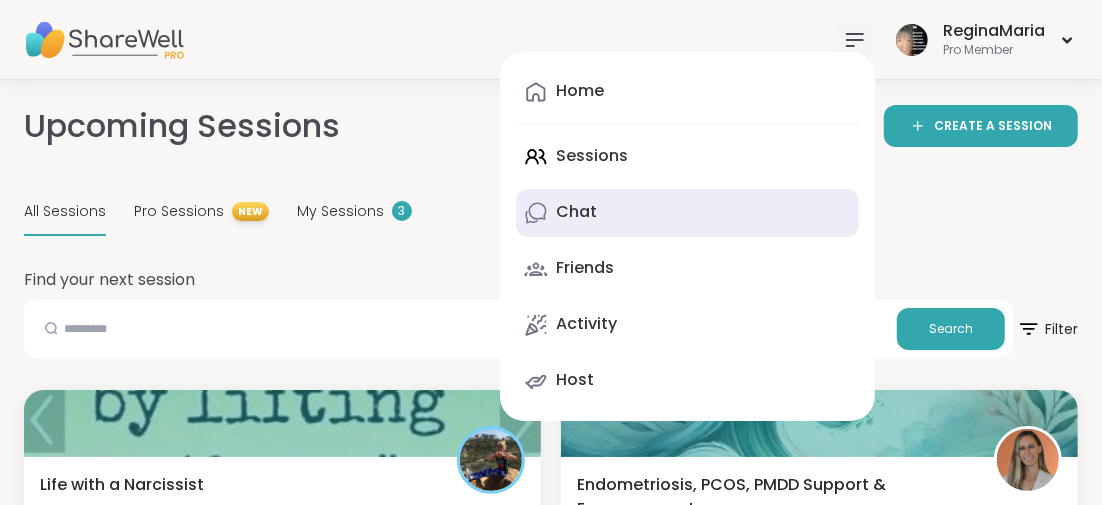 click on "Chat" at bounding box center [576, 212] 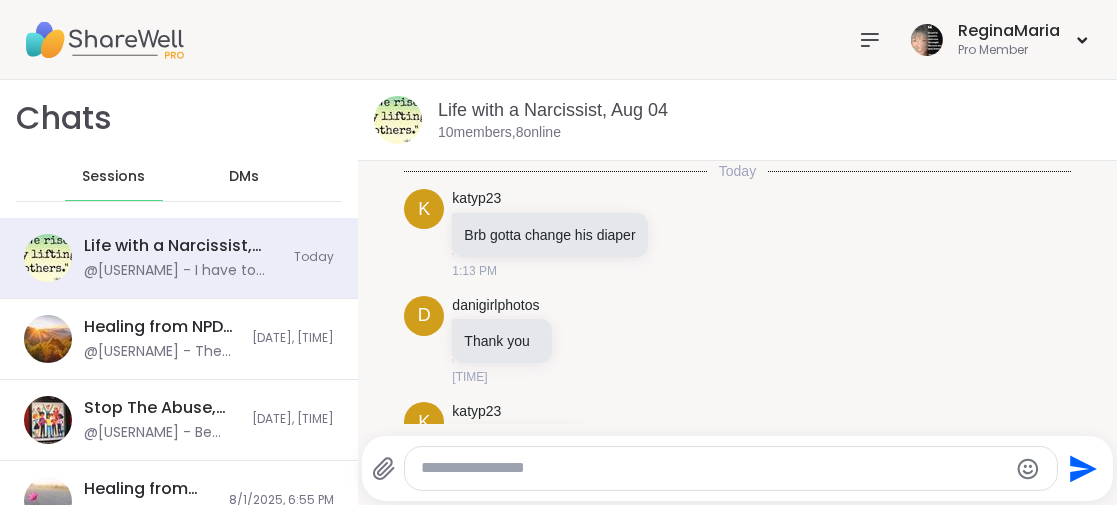 scroll, scrollTop: 1725, scrollLeft: 0, axis: vertical 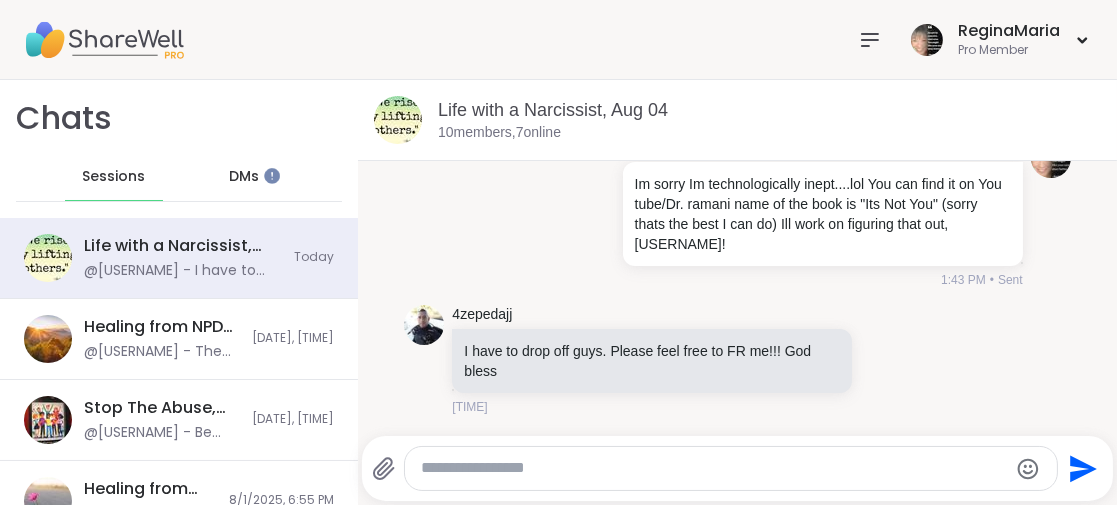 click on "DMs" at bounding box center (244, 177) 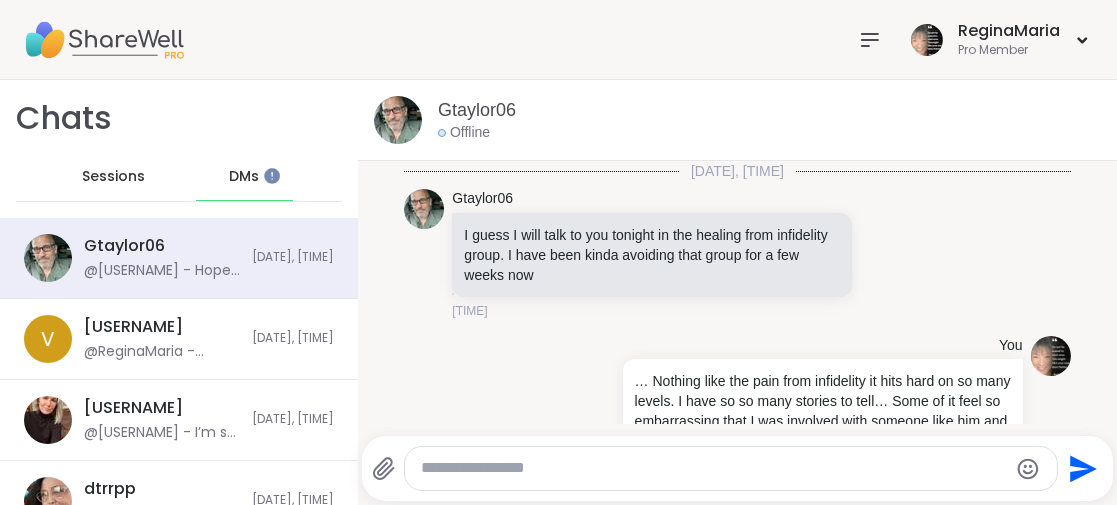 scroll, scrollTop: 4334, scrollLeft: 0, axis: vertical 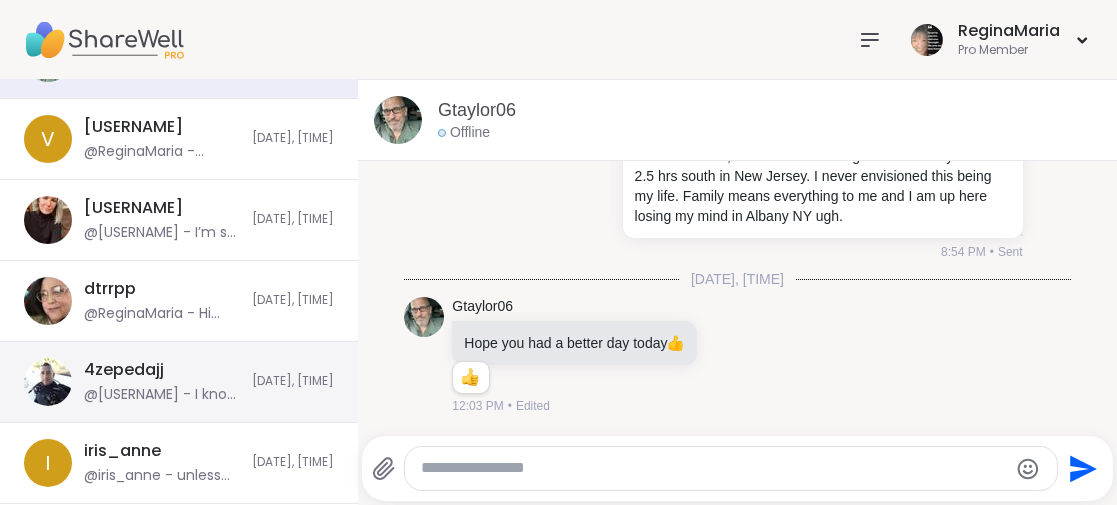 click on "@[USERNAME]  @[USERNAME] - I know it’s a lot.. sometimes it all feels overwhelming . Hang in there!  Hopefully better days are coming for all of us…" at bounding box center (162, 382) 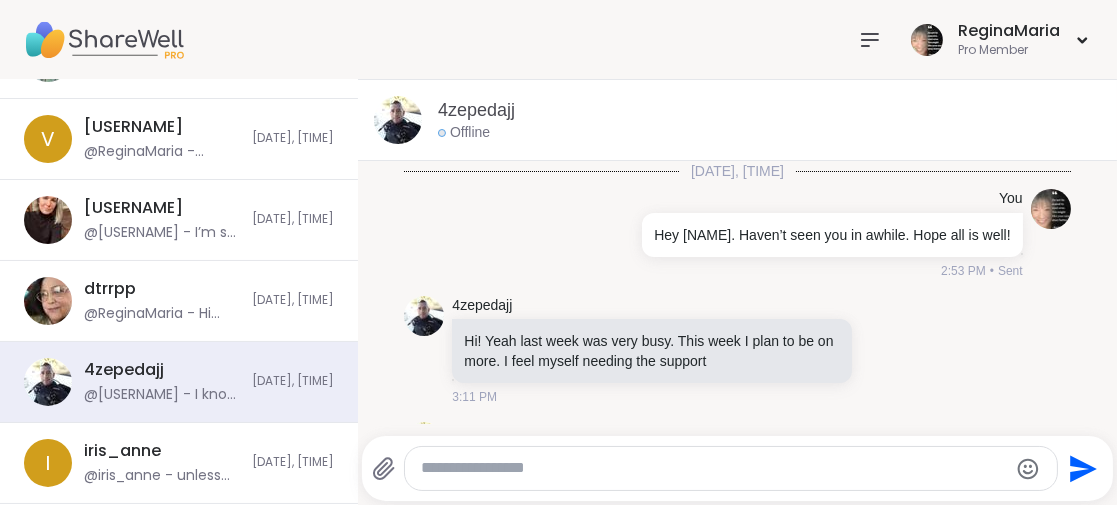 scroll, scrollTop: 241, scrollLeft: 0, axis: vertical 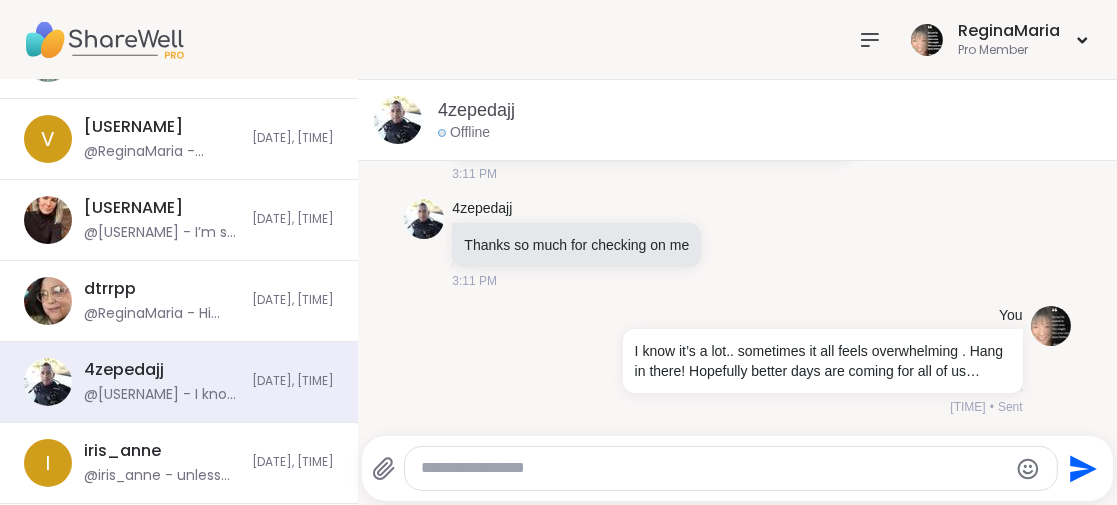 click at bounding box center [714, 468] 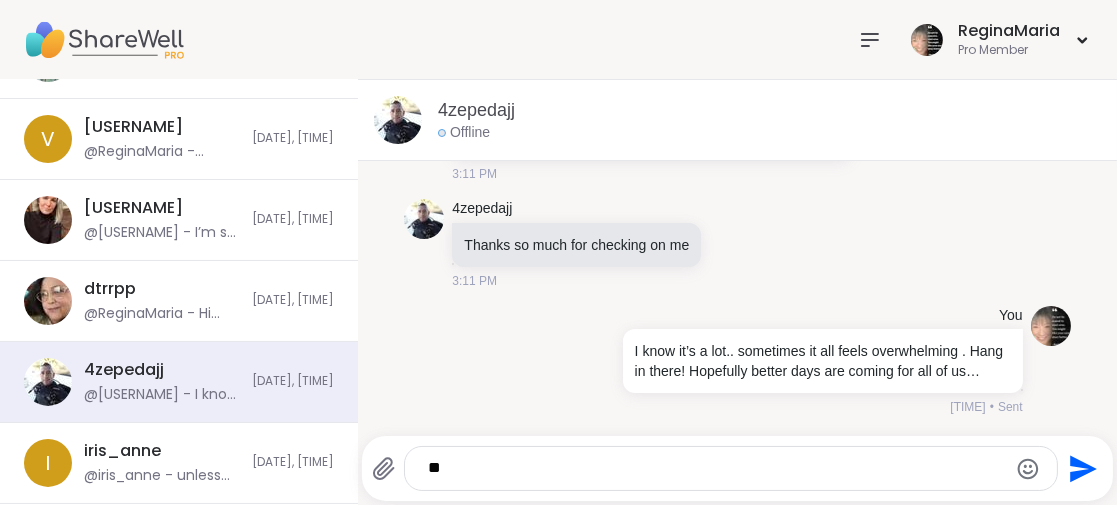 type on "*" 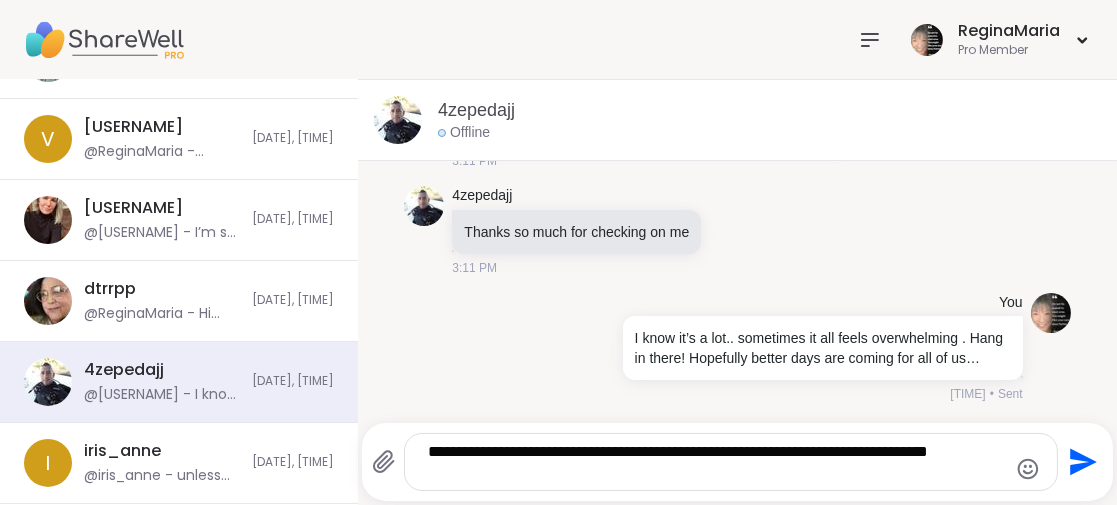 scroll, scrollTop: 0, scrollLeft: 0, axis: both 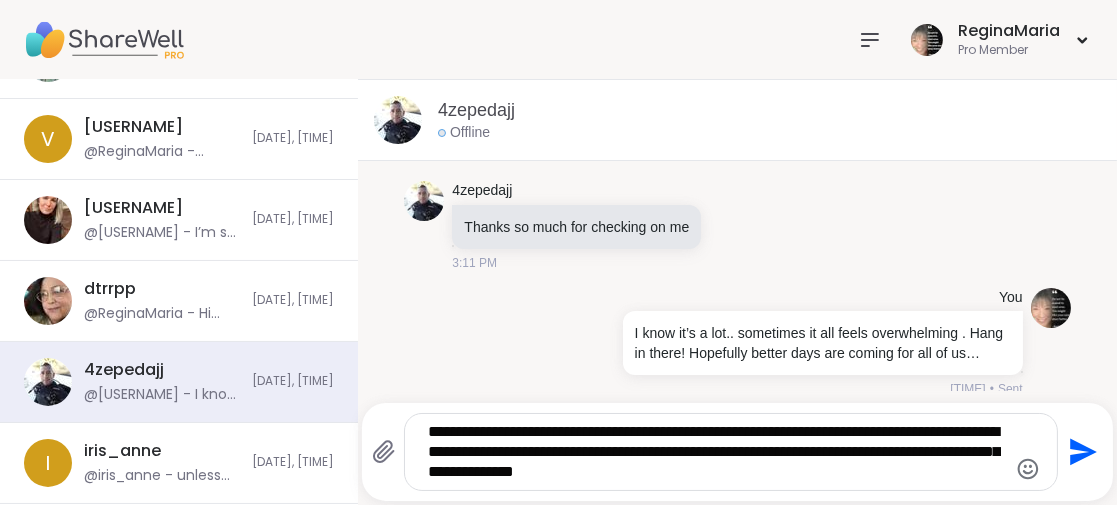 type on "**********" 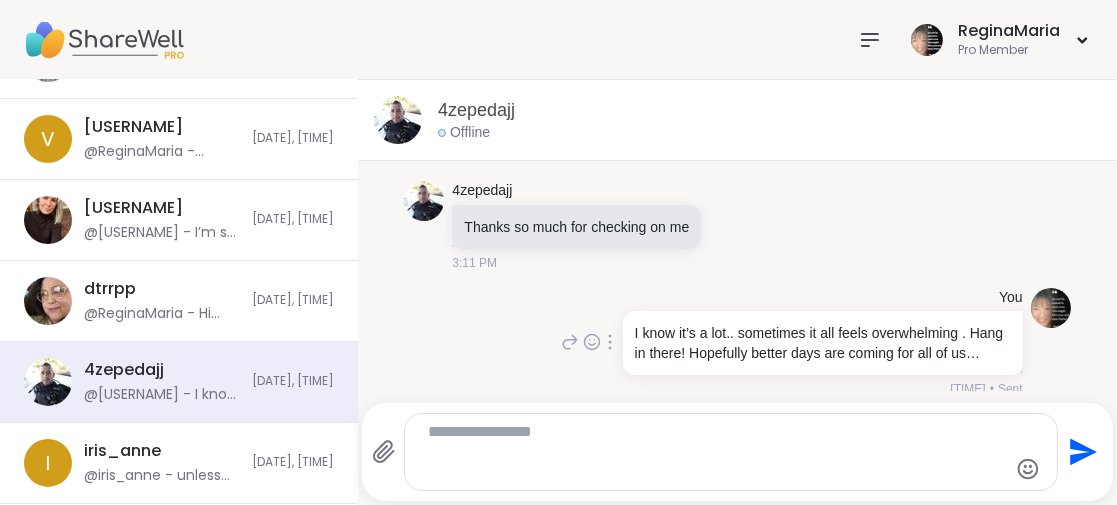 scroll, scrollTop: 0, scrollLeft: 0, axis: both 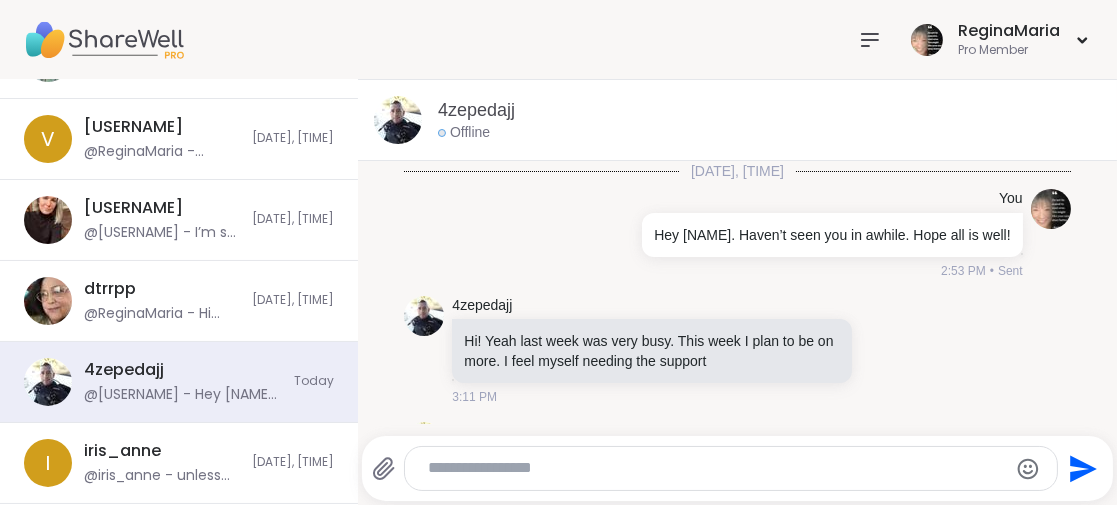 click 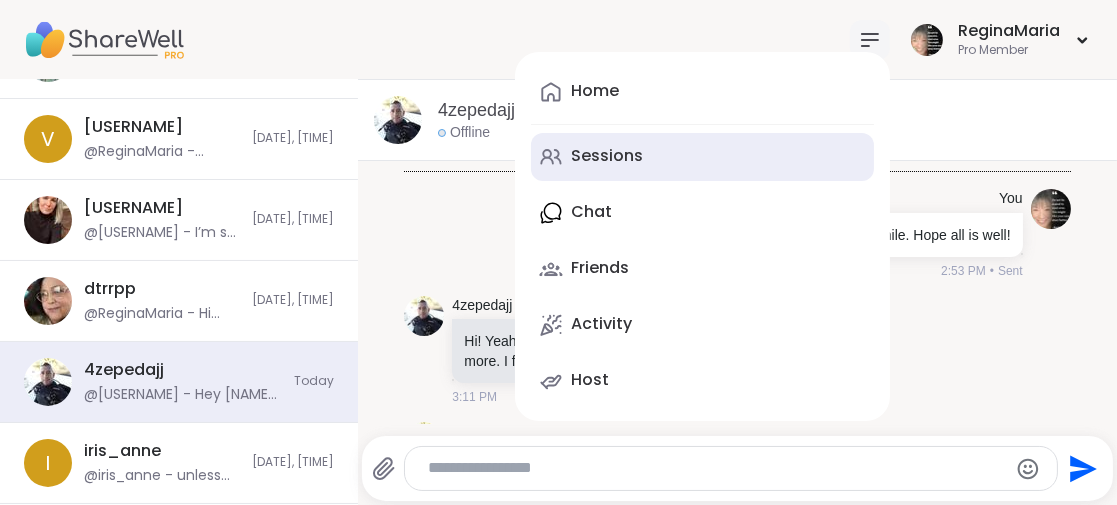 click on "Sessions" at bounding box center [607, 156] 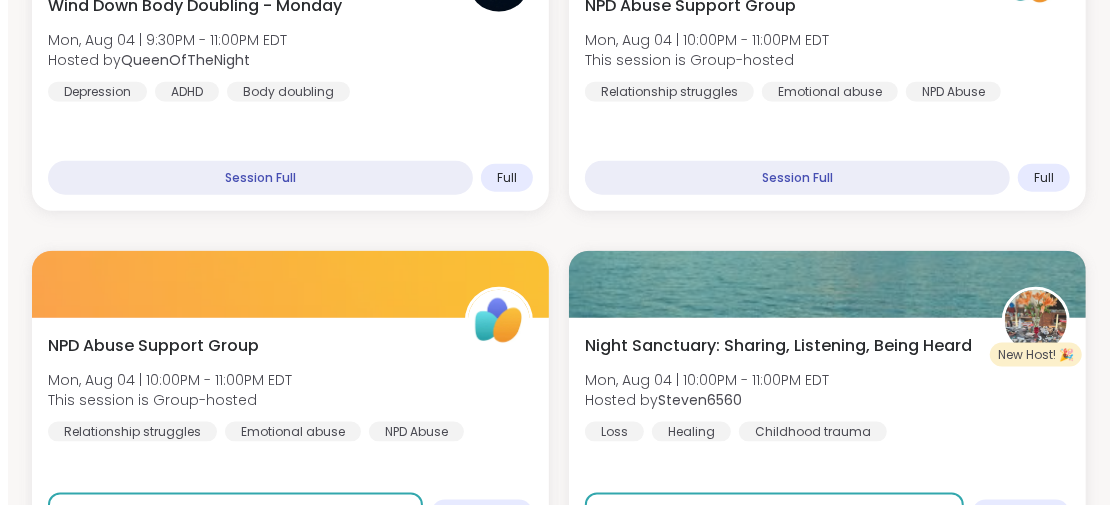 scroll, scrollTop: 5000, scrollLeft: 0, axis: vertical 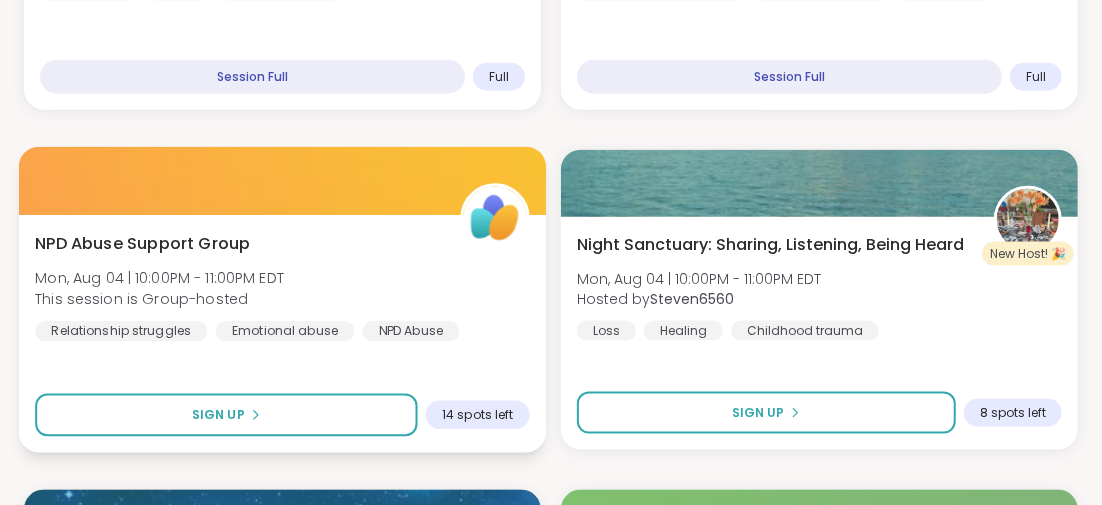 click on "NPD Abuse Support Group" at bounding box center (142, 243) 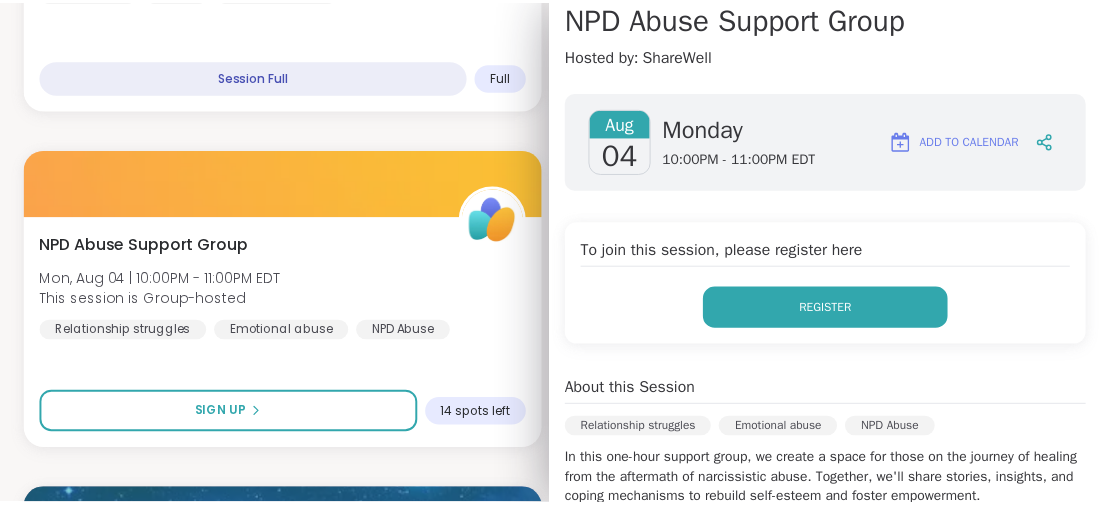 scroll, scrollTop: 0, scrollLeft: 0, axis: both 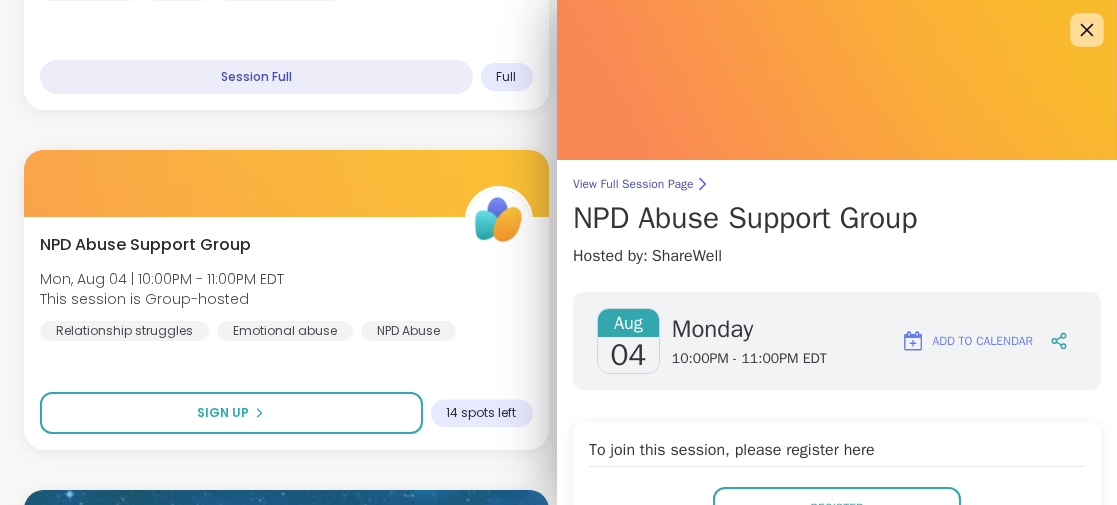 click 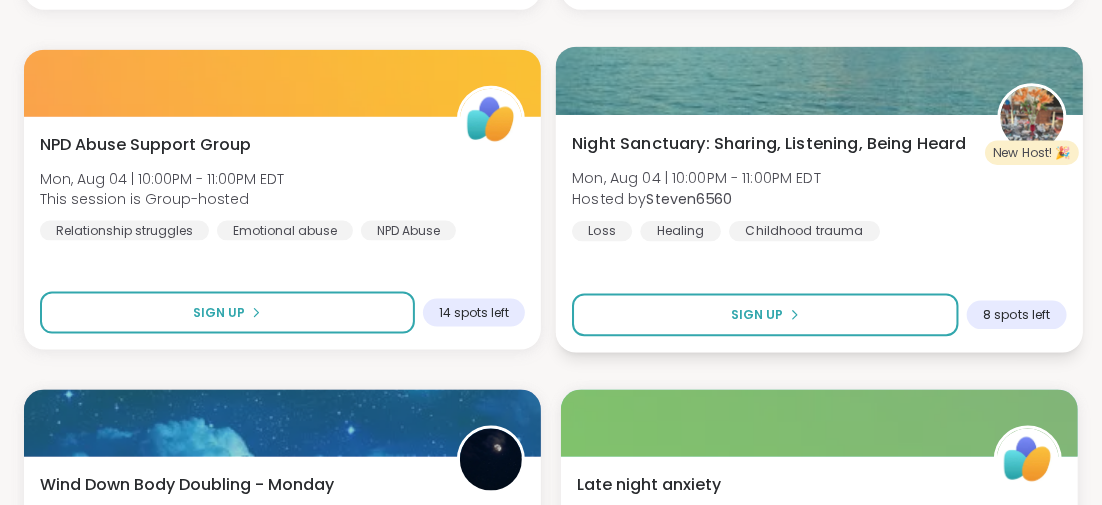 scroll, scrollTop: 5200, scrollLeft: 0, axis: vertical 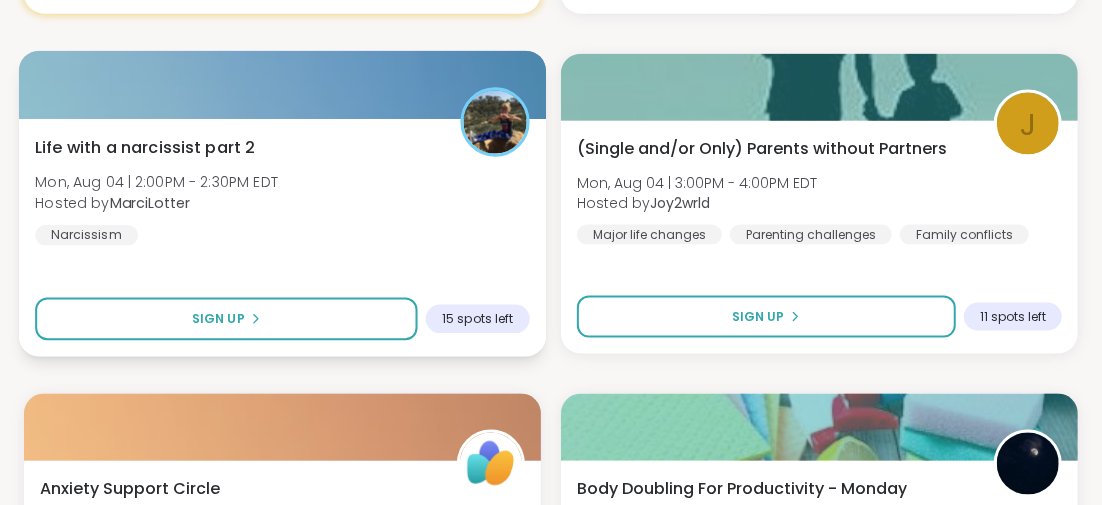click on "Life with a narcissist part 2" at bounding box center (145, 147) 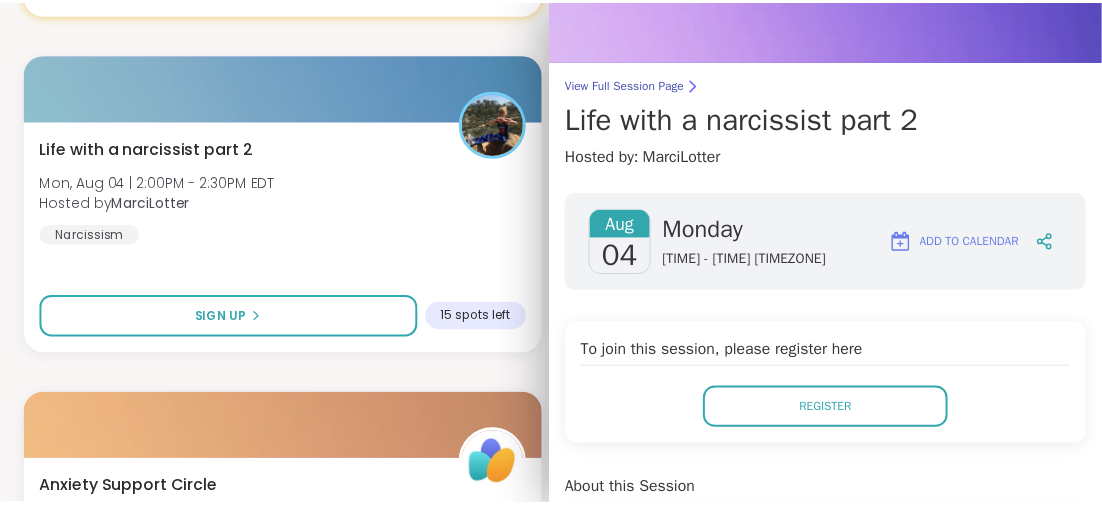 scroll, scrollTop: 0, scrollLeft: 0, axis: both 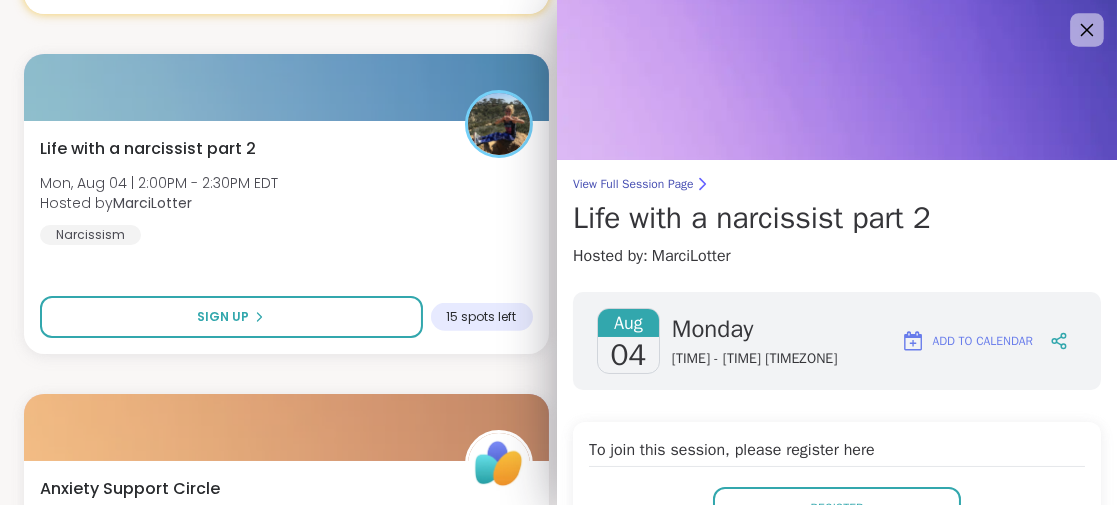 click 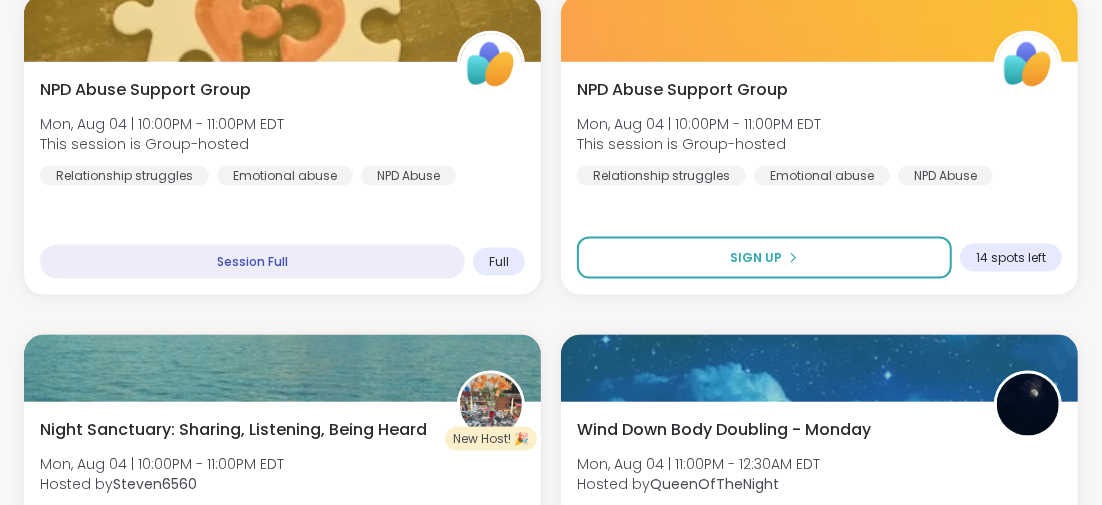 scroll, scrollTop: 5056, scrollLeft: 0, axis: vertical 